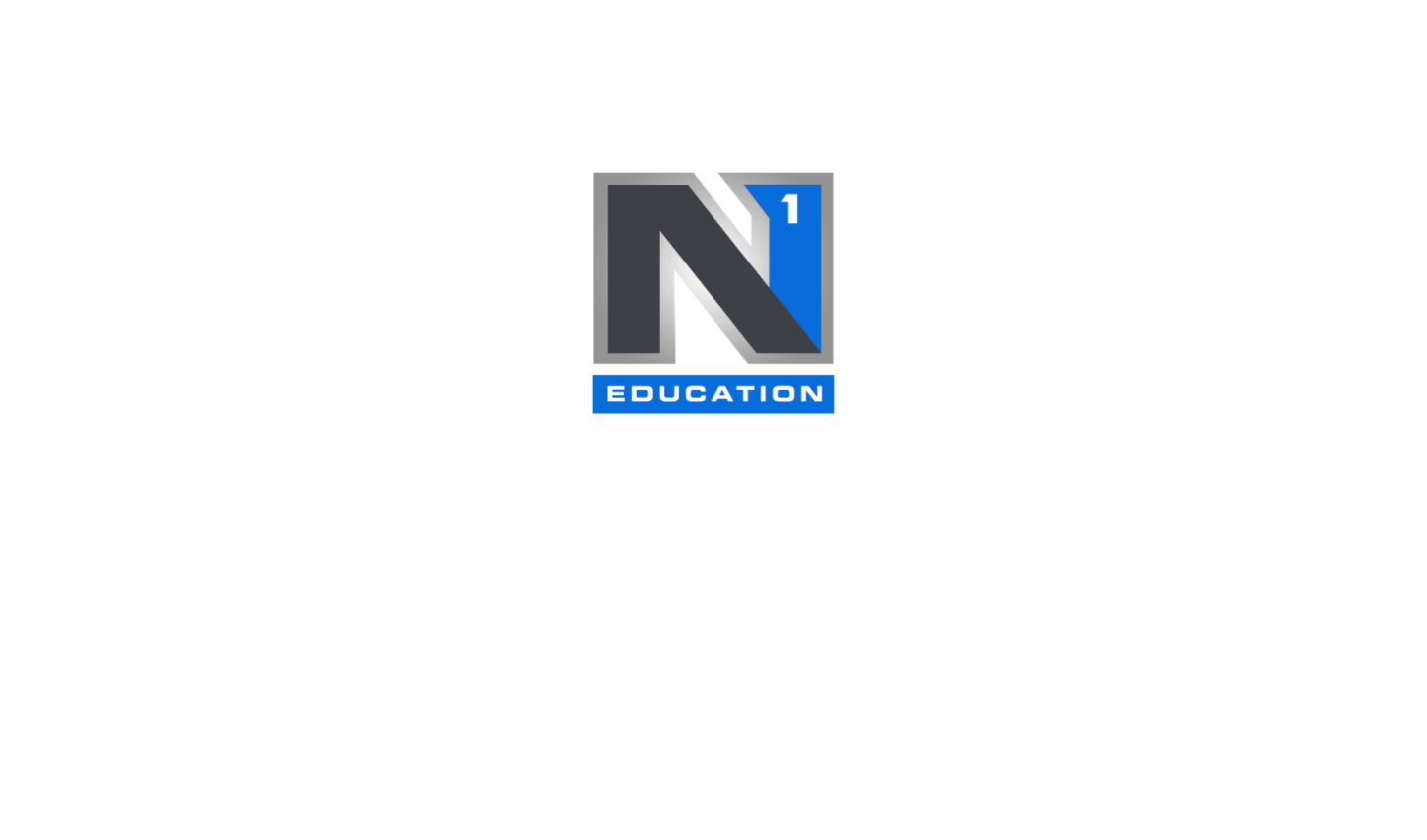 scroll, scrollTop: 0, scrollLeft: 0, axis: both 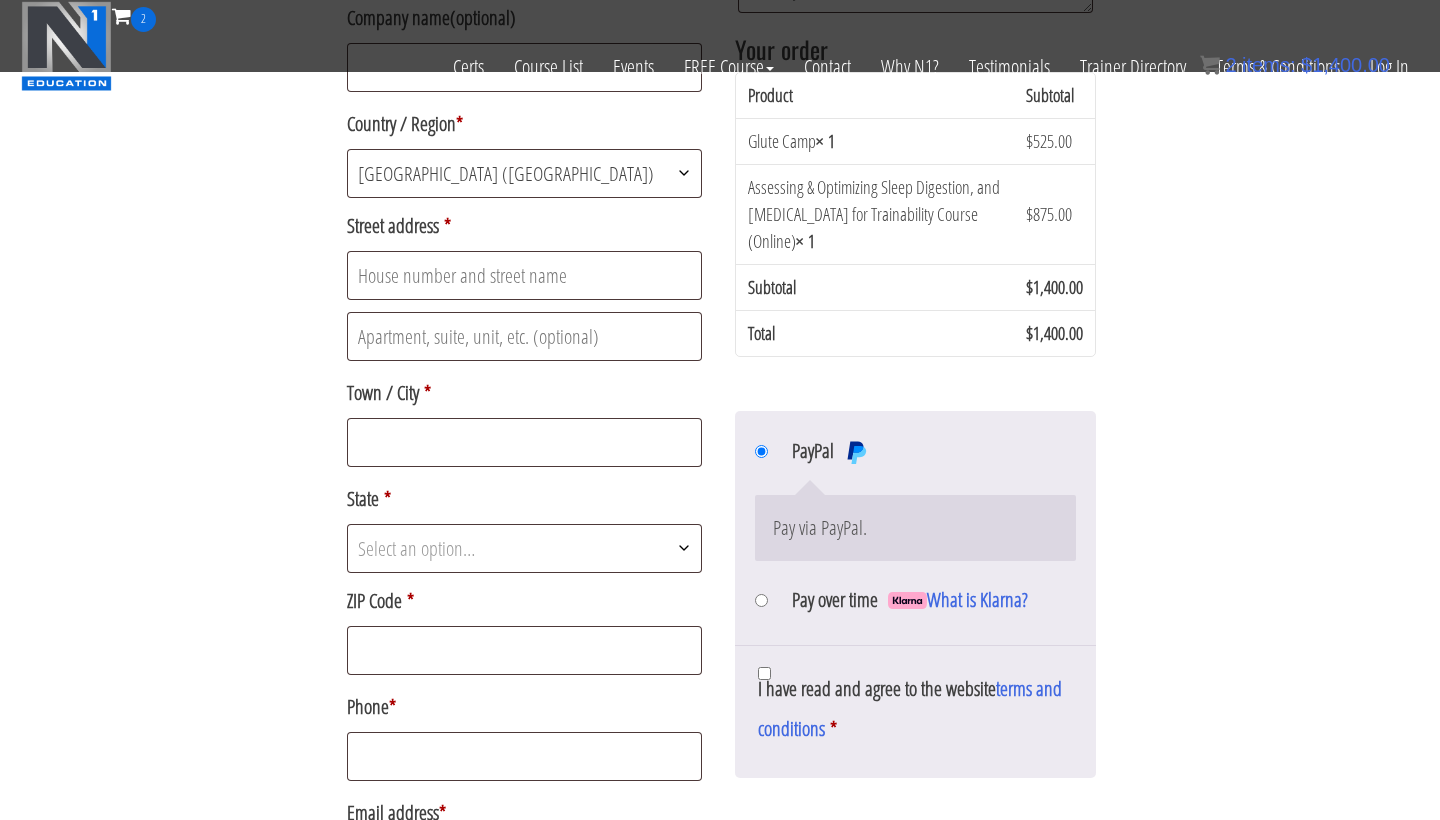 click on "Pay over time  What is Klarna?" at bounding box center (761, 600) 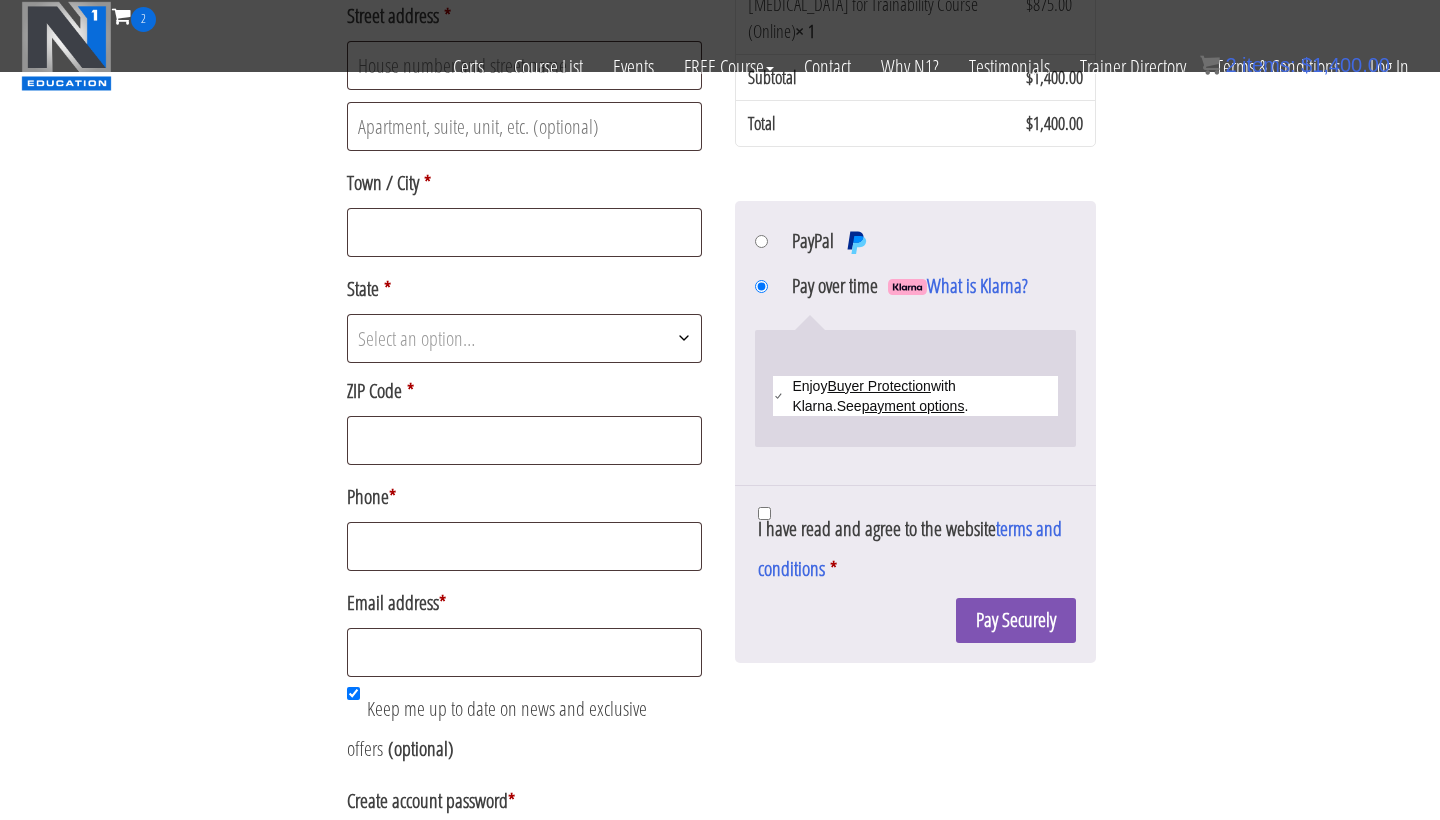 scroll, scrollTop: 940, scrollLeft: 0, axis: vertical 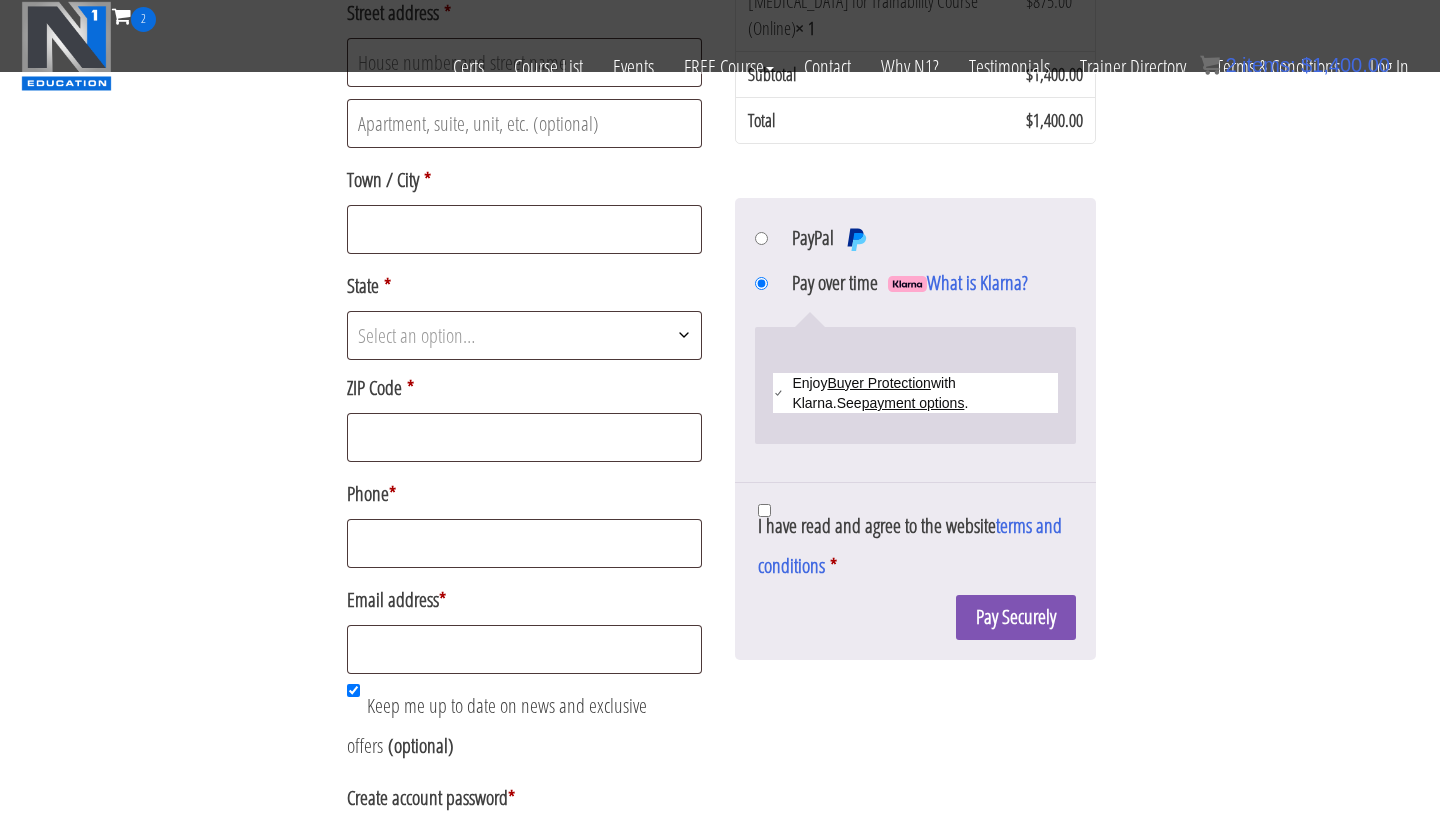 click on "payment options" at bounding box center (913, 403) 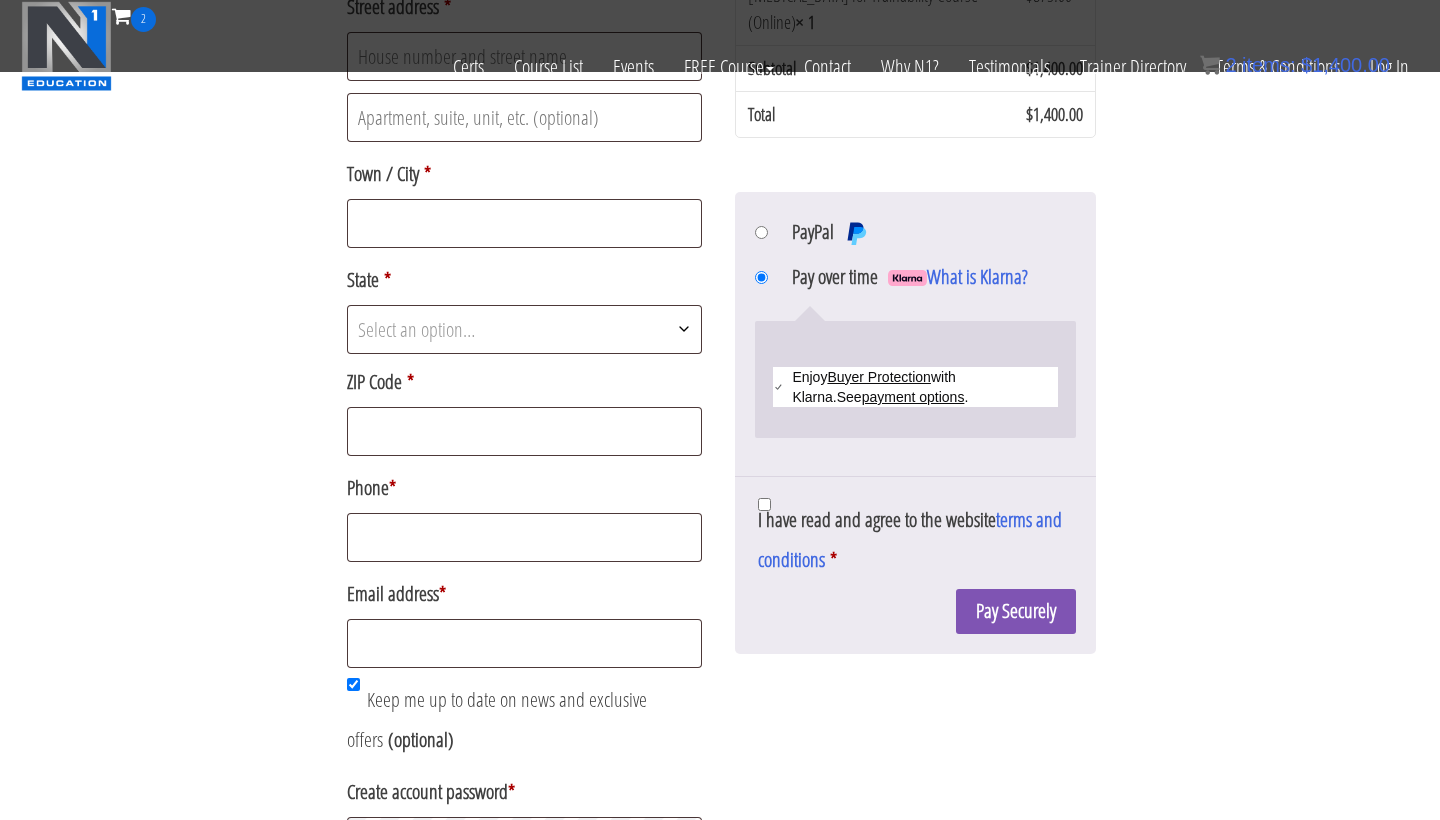 click on "payment options" at bounding box center (913, 397) 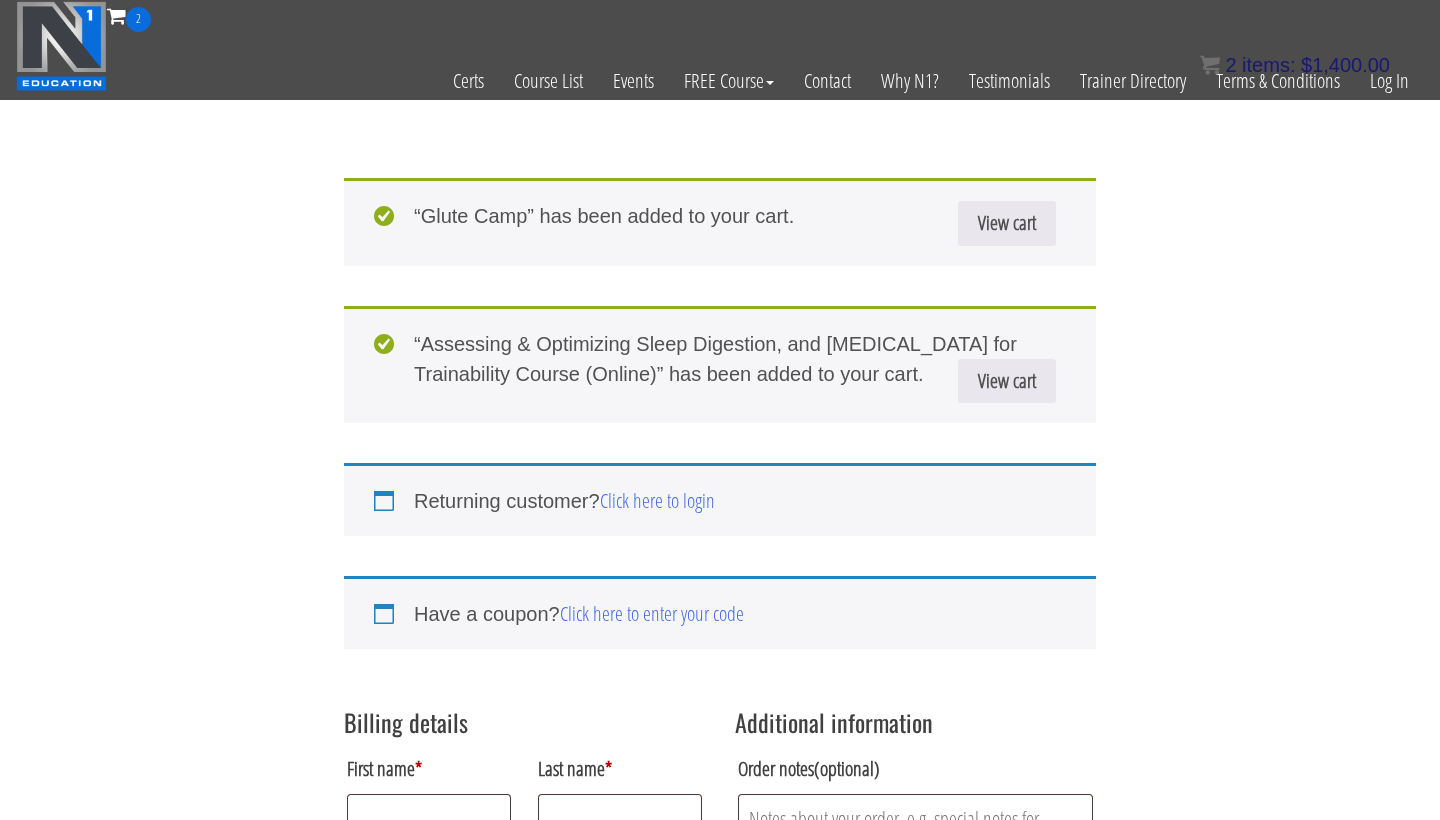 scroll, scrollTop: 0, scrollLeft: 0, axis: both 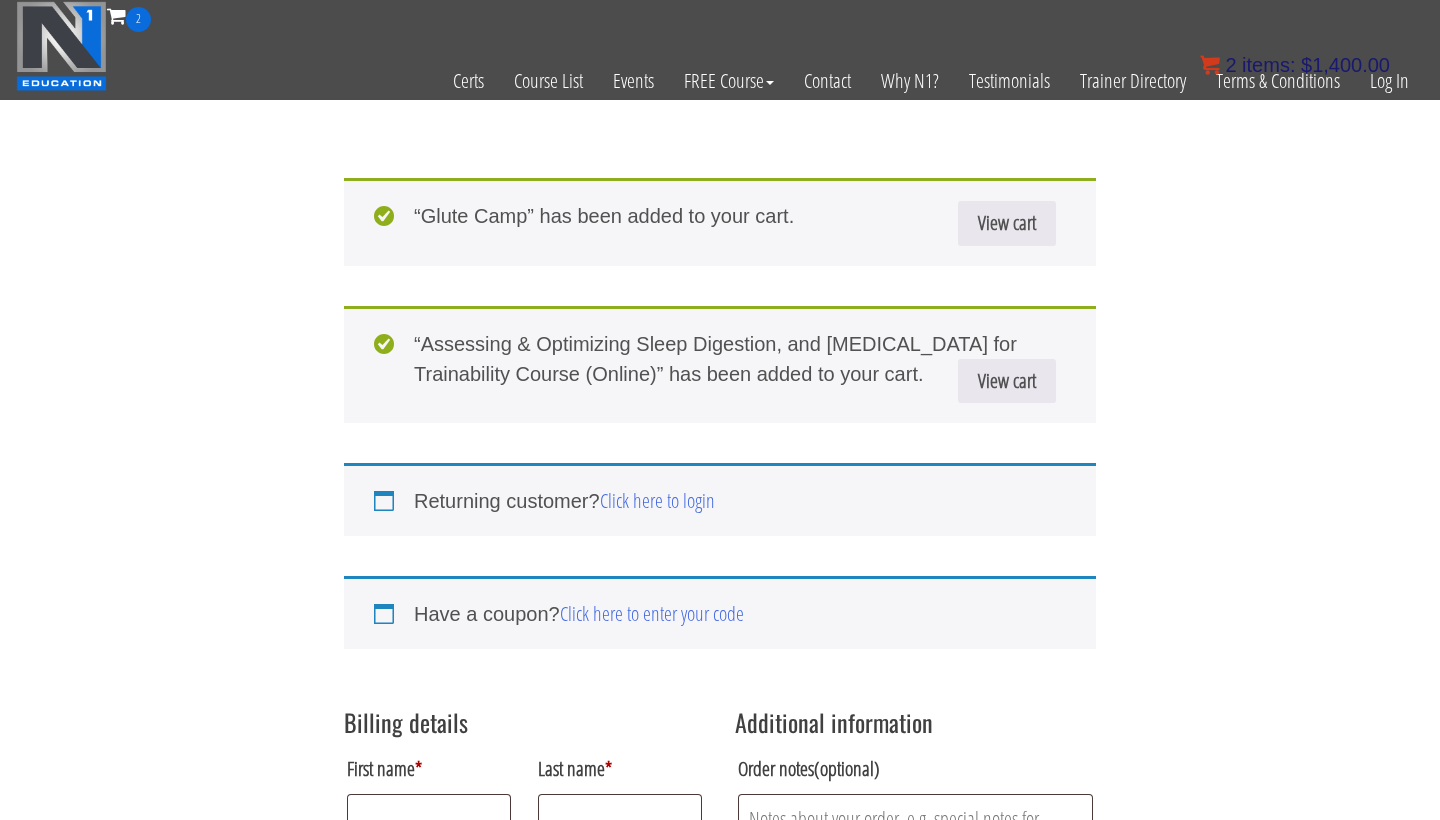 click on "items:" at bounding box center (1268, 65) 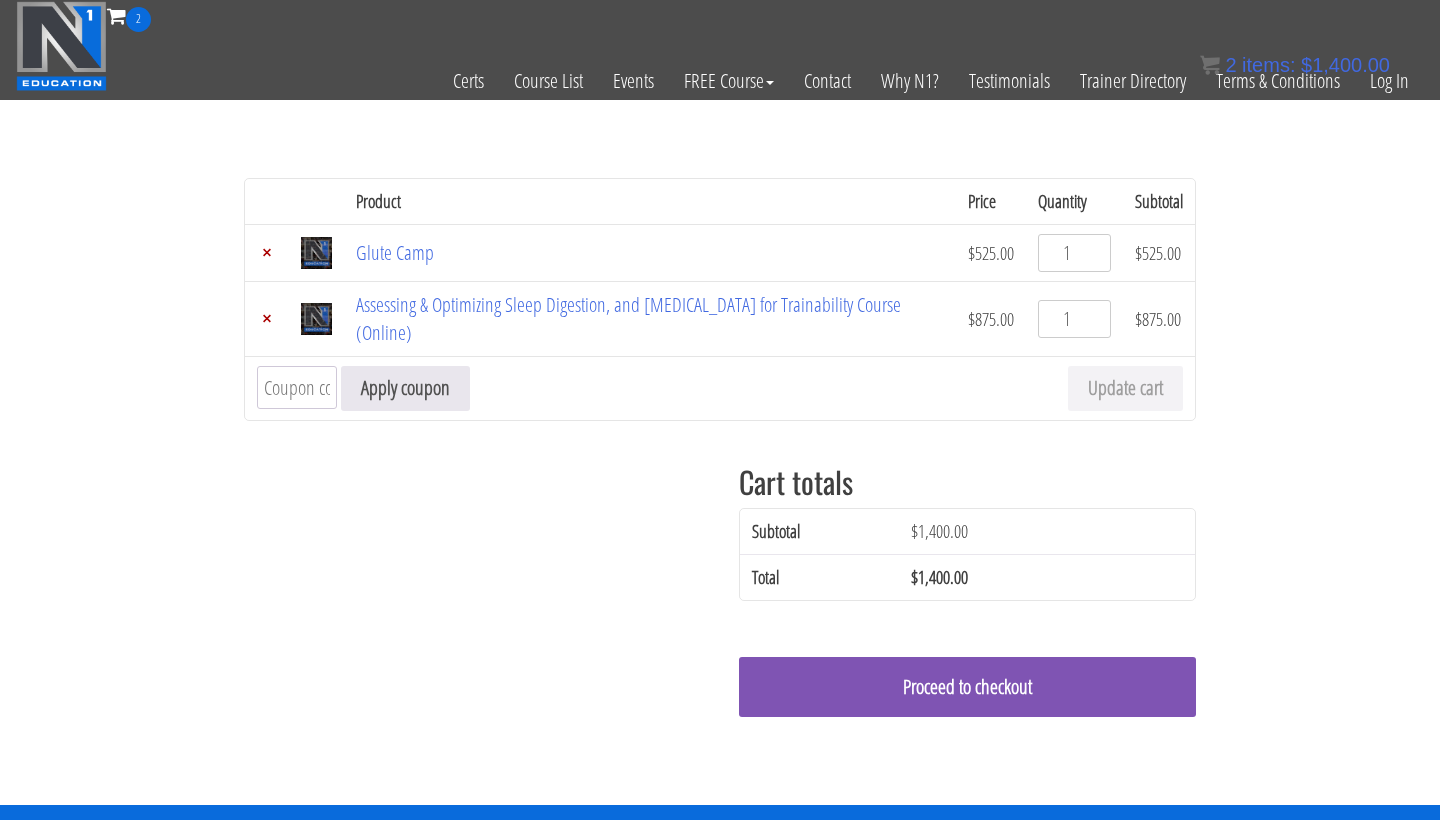 scroll, scrollTop: 0, scrollLeft: 0, axis: both 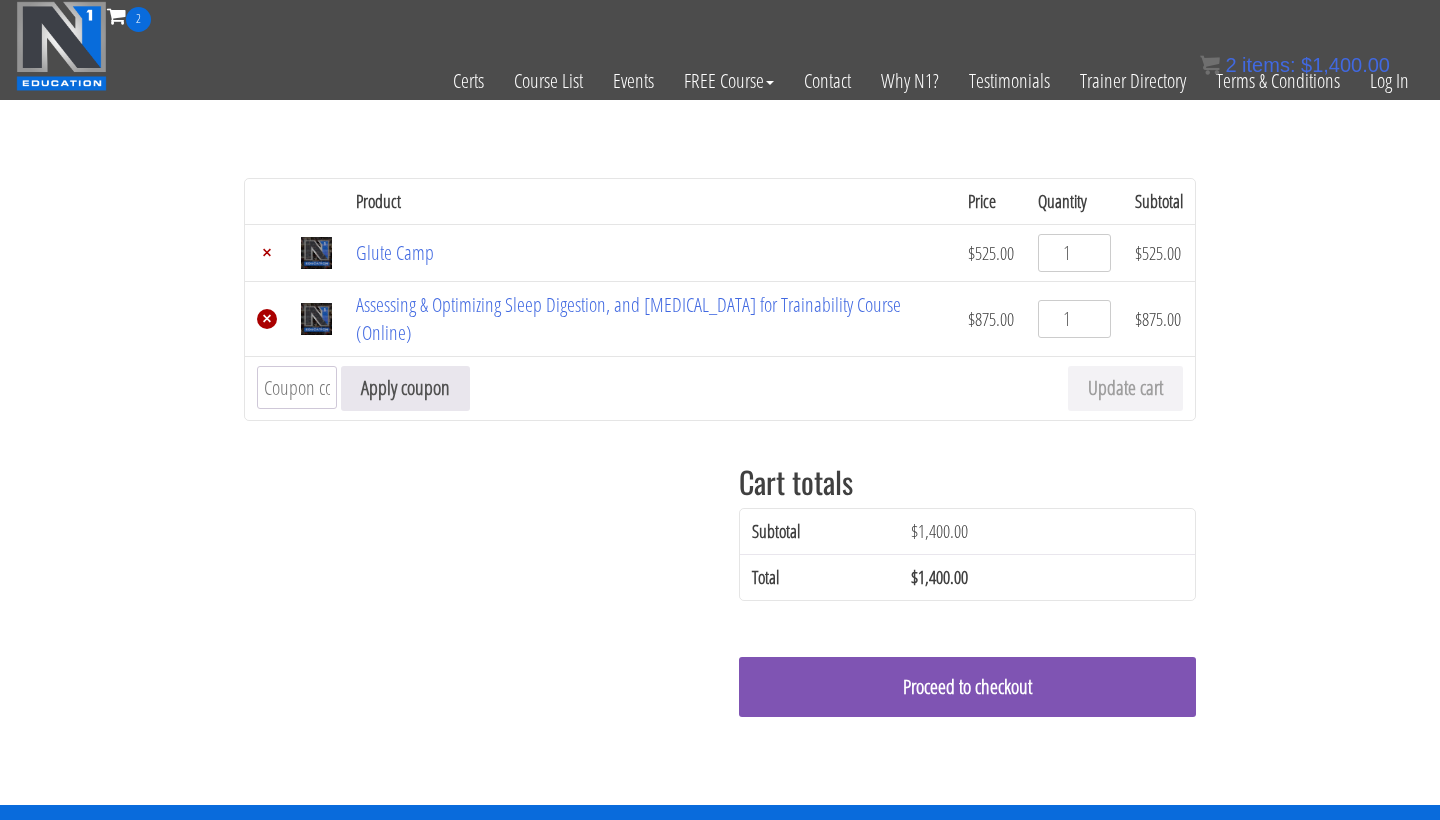 click on "×" at bounding box center (267, 319) 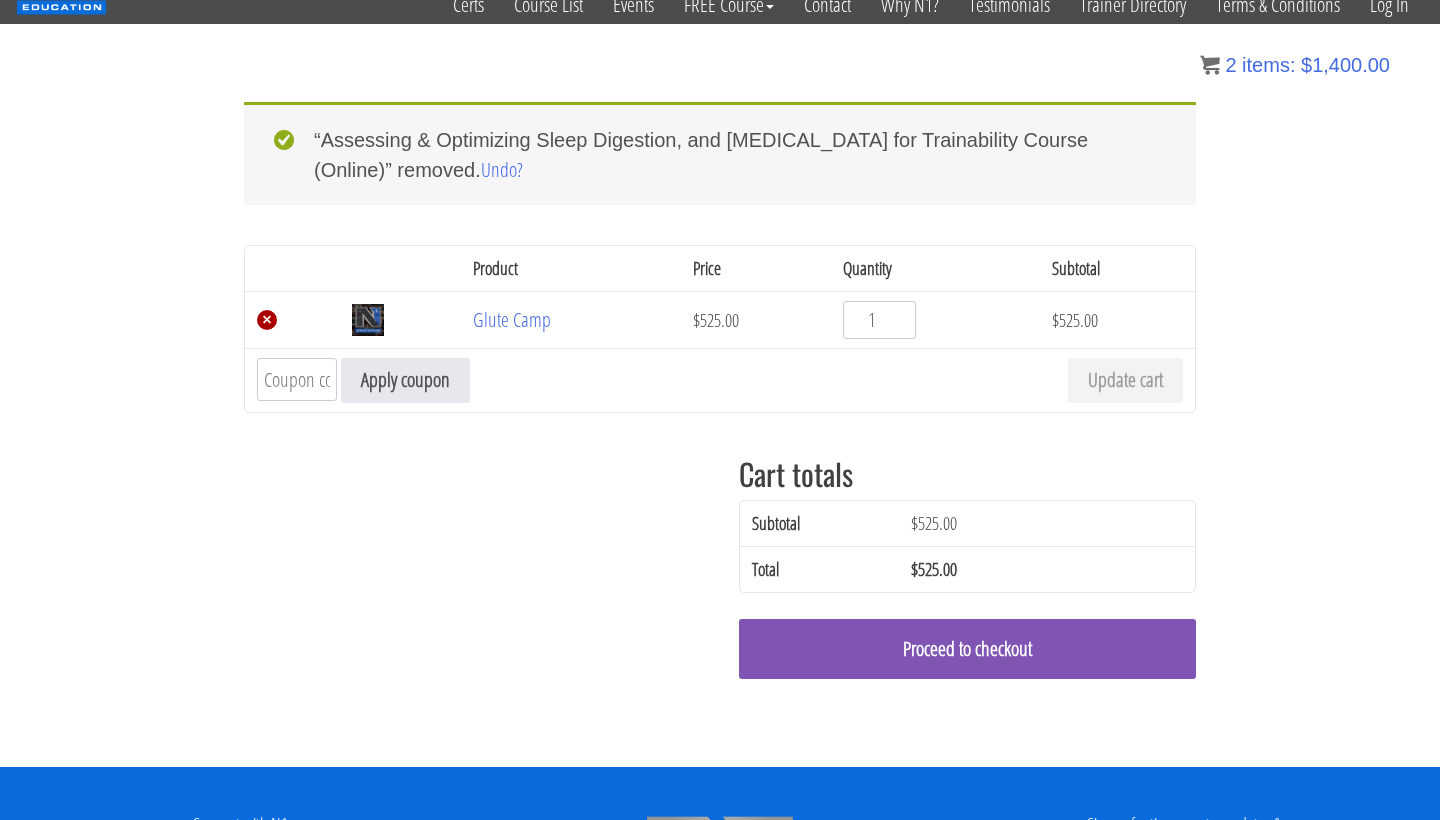 scroll, scrollTop: 78, scrollLeft: 0, axis: vertical 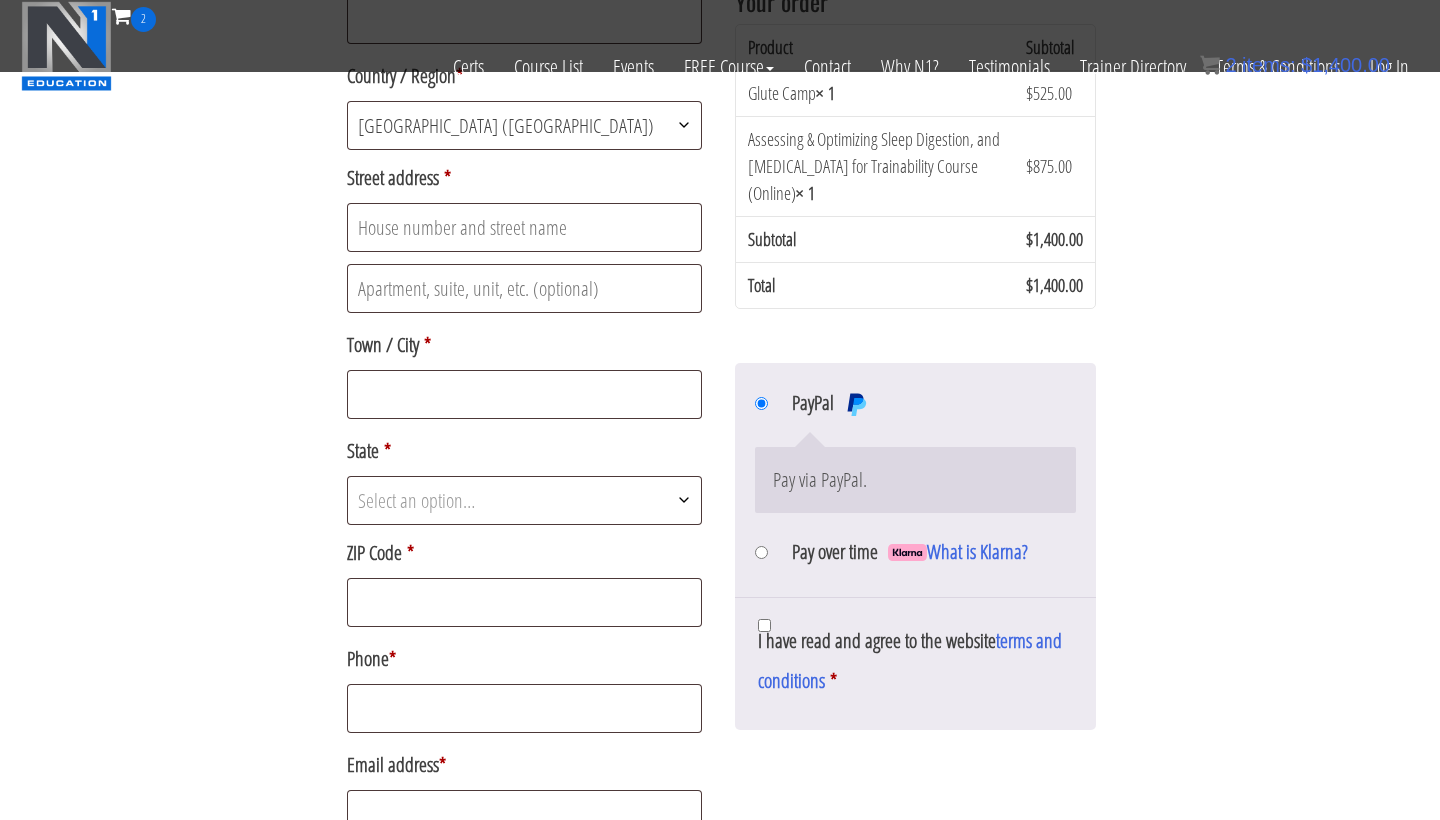 click on "Pay over time  What is Klarna?" at bounding box center (761, 552) 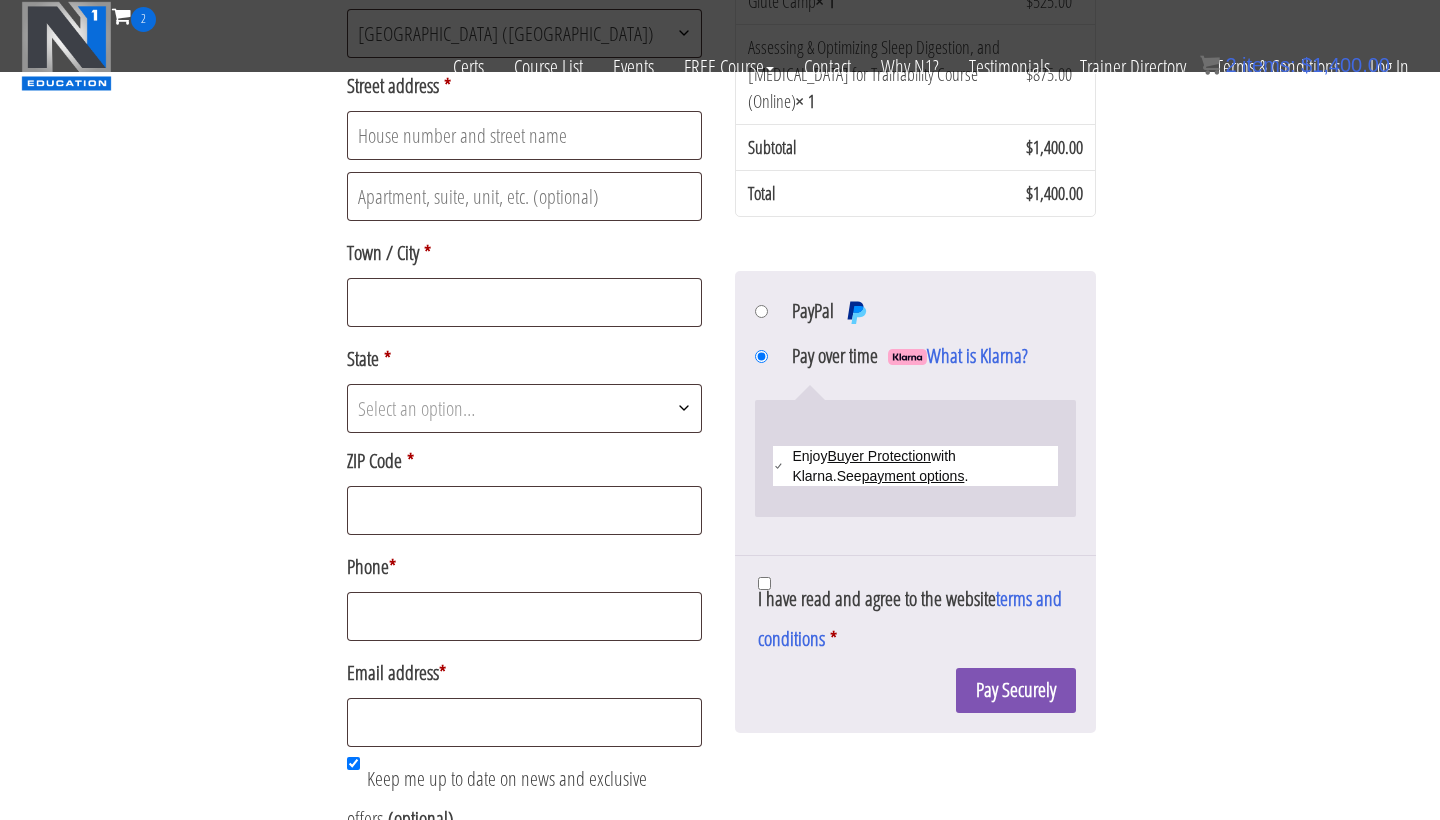 scroll, scrollTop: 868, scrollLeft: 0, axis: vertical 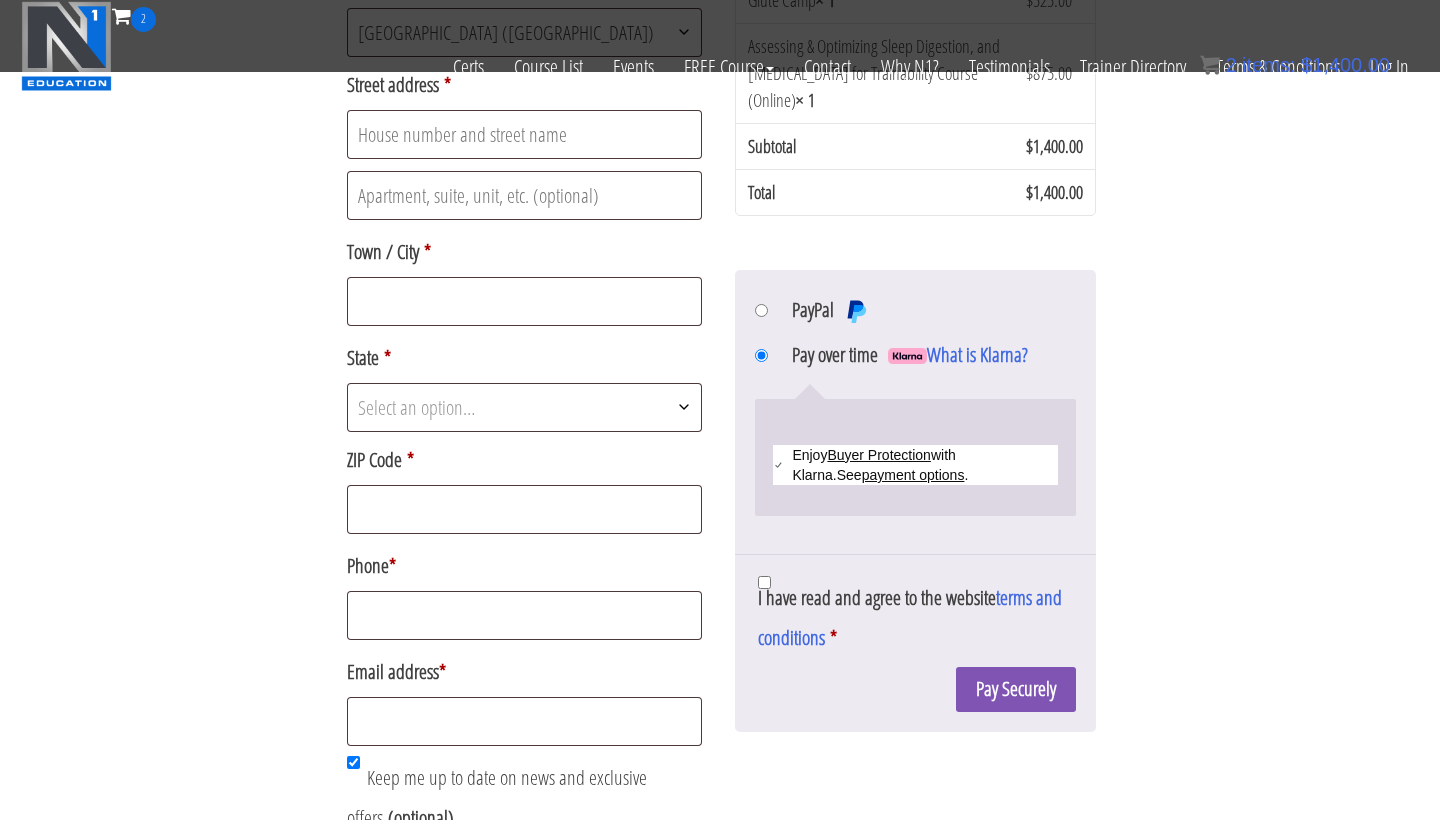 click on "payment options" at bounding box center [913, 475] 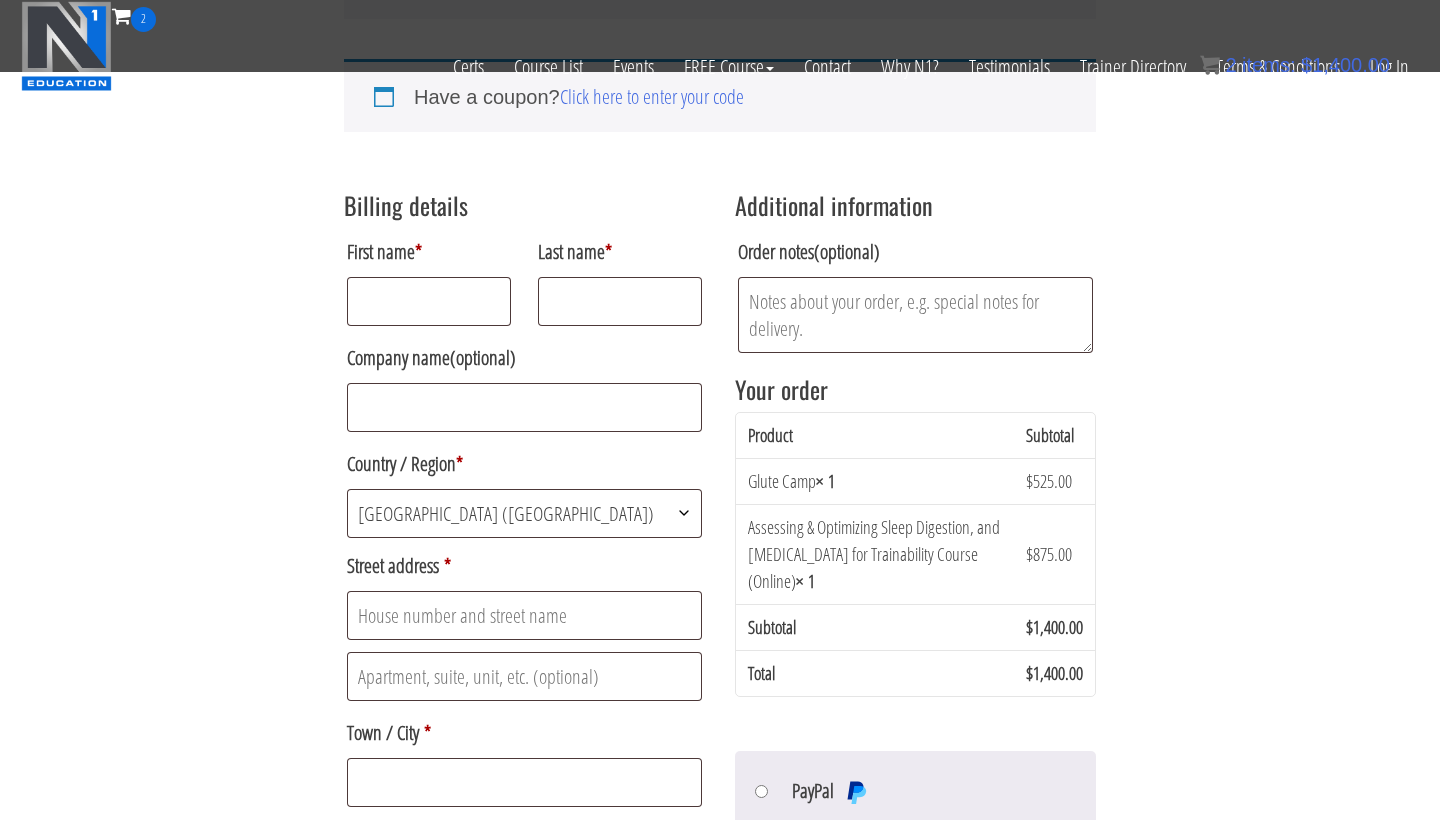 scroll, scrollTop: 370, scrollLeft: 0, axis: vertical 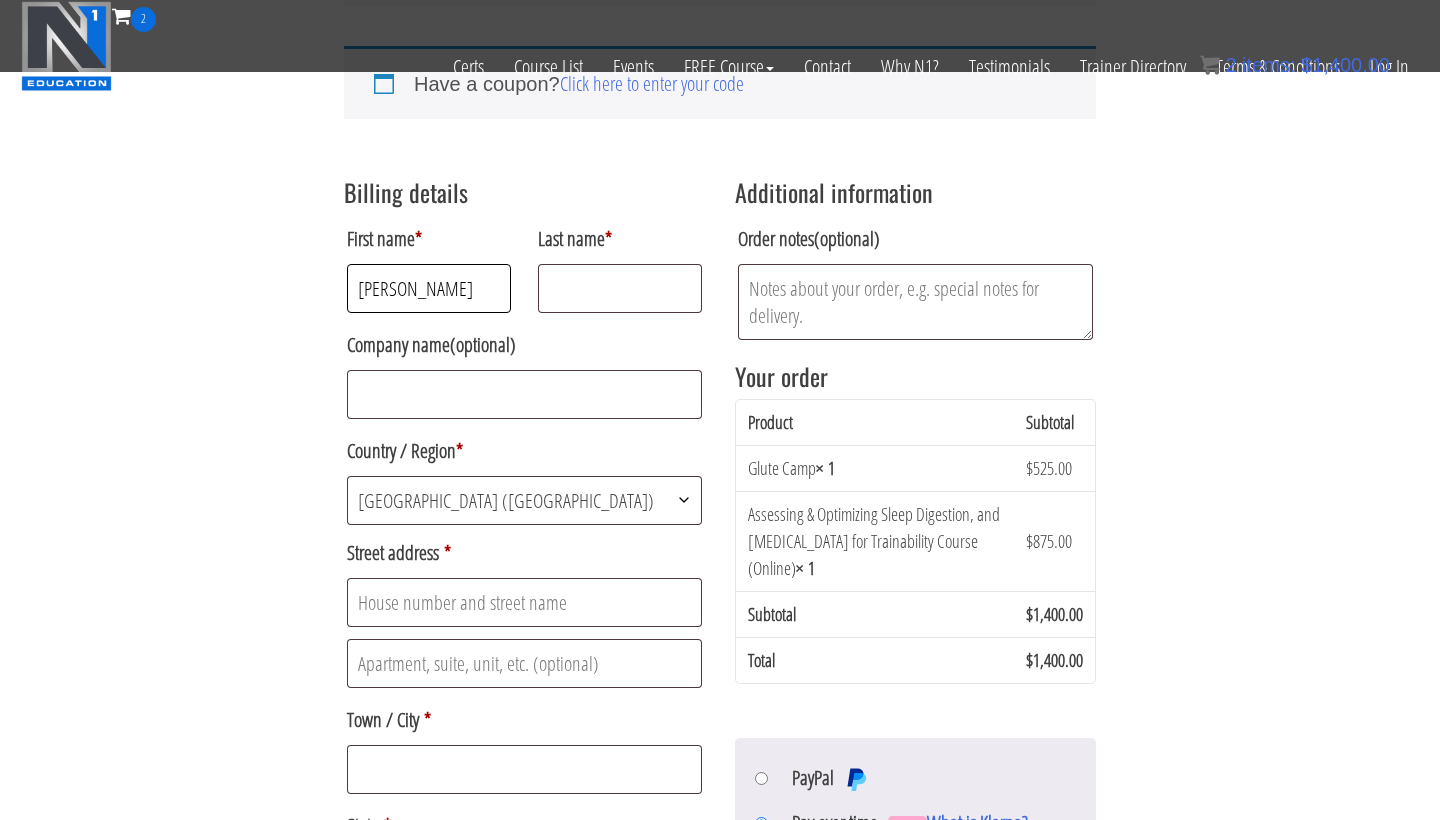 type on "Melissa" 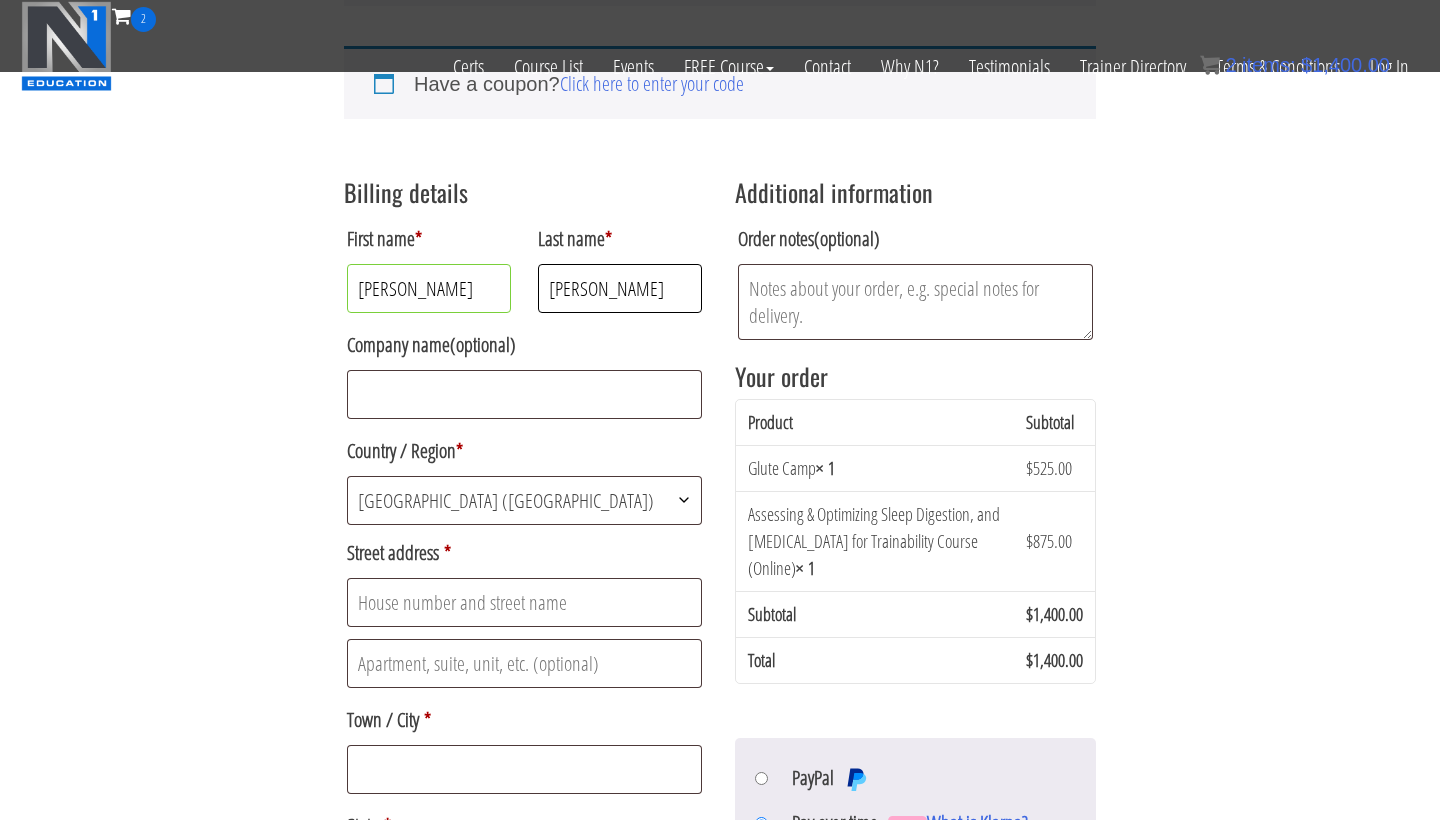 type on "Lopez" 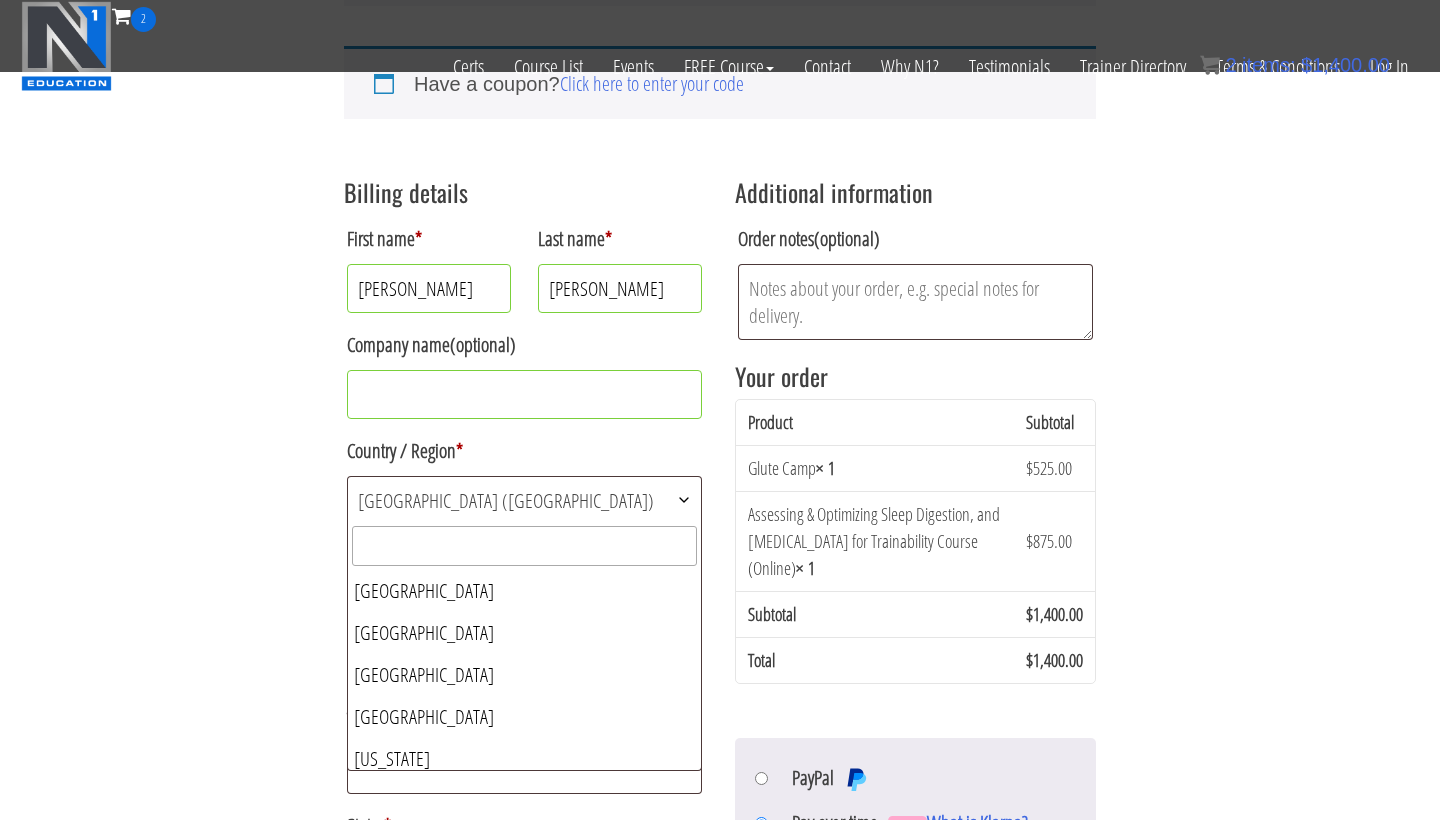 click on "United States (US)" at bounding box center [524, 500] 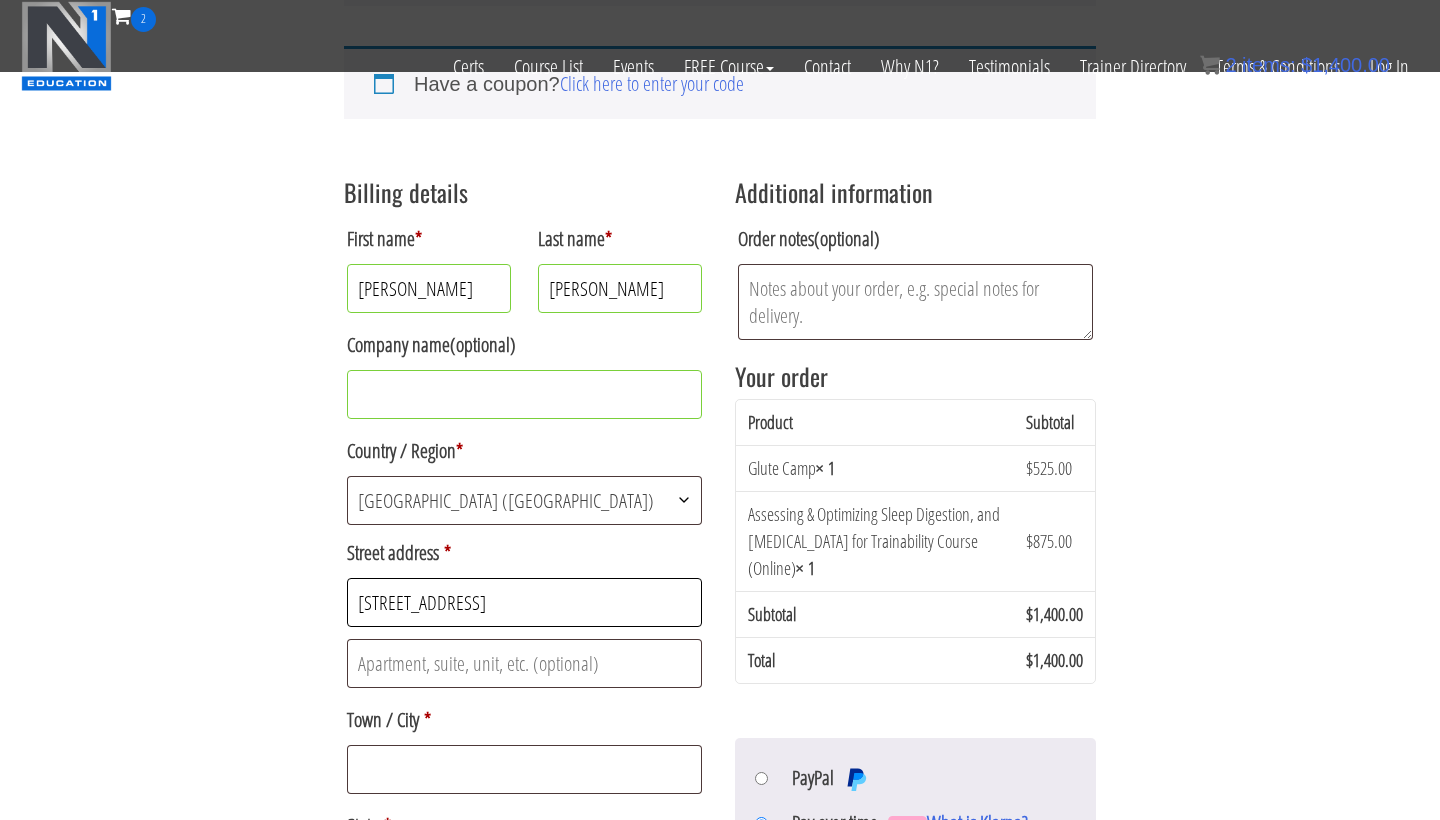 type on "332 West 47th st" 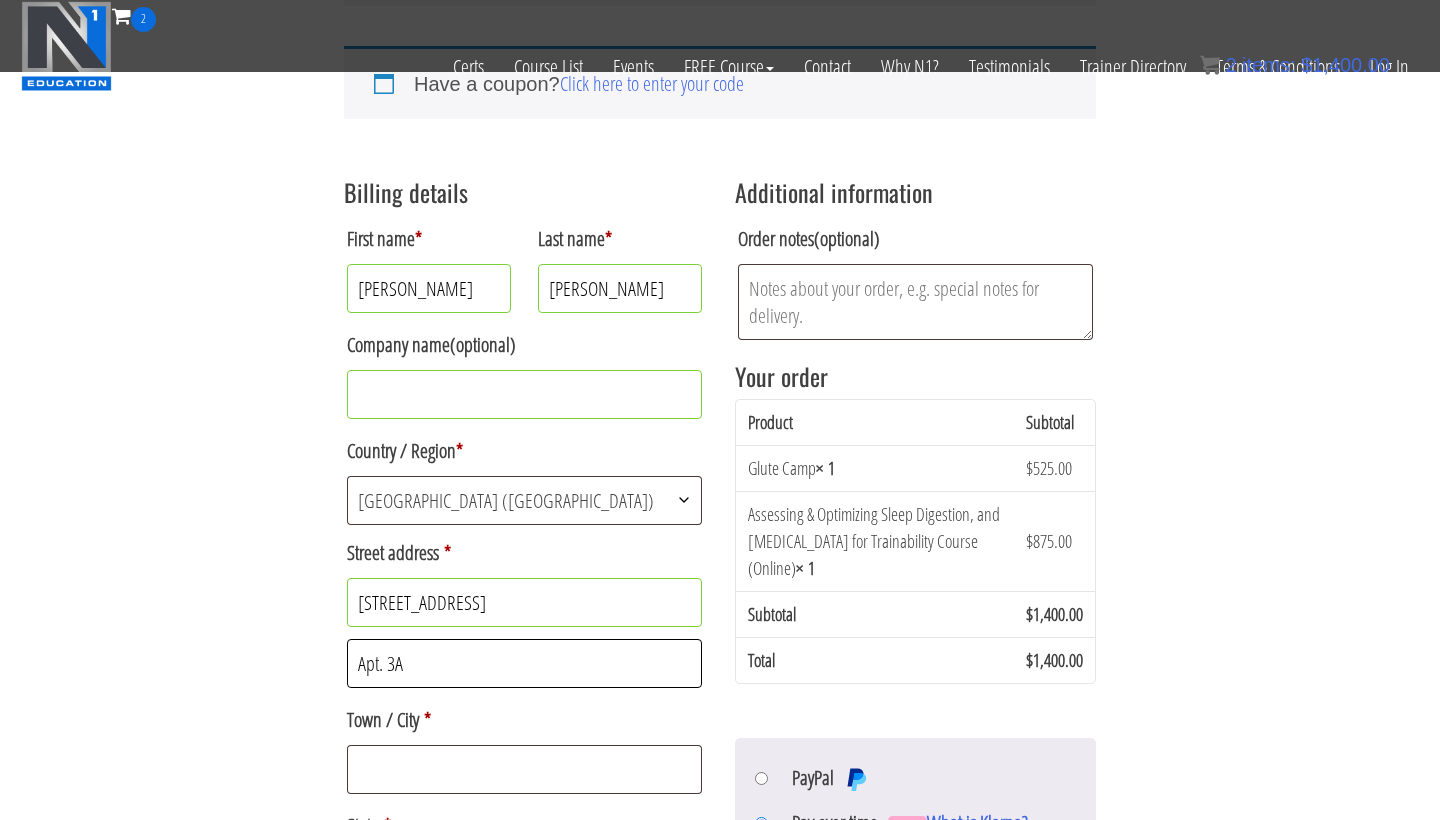 type on "Apt. 3A" 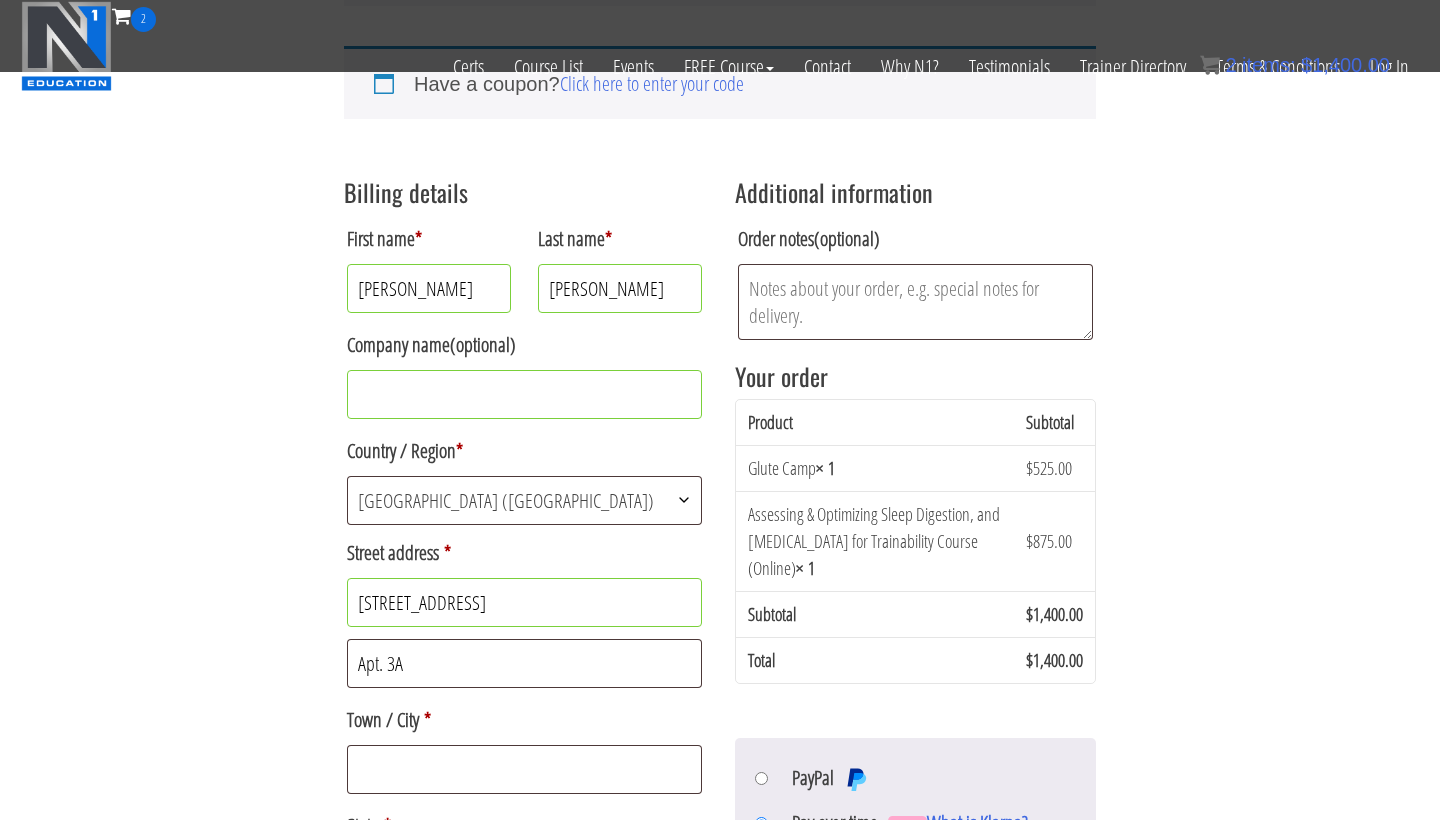 click on "“Glute Camp” has been added to your cart.  View cart
“Assessing & Optimizing Sleep Digestion, and Stress Management for Trainability Course (Online)” has been added to your cart.  View cart
Returning customer?  Click here to login
If you have shopped with us before, please enter your details below. If you are a new customer, please proceed to the Billing section.
Username or email  *
Password  *
Remember me
Login
Lost your password?
Have a coupon?  Click here to enter your code
If you have a coupon code, please apply it below.
Coupon:
Apply coupon
Billing details
First name  * Melissa Last name  * Lopez Company name  (optional) Country / Region  * Select a country / region… Afghanistan Åland Islands Albania Algeria American Samoa Andorra Angola Anguilla" at bounding box center (720, 534) 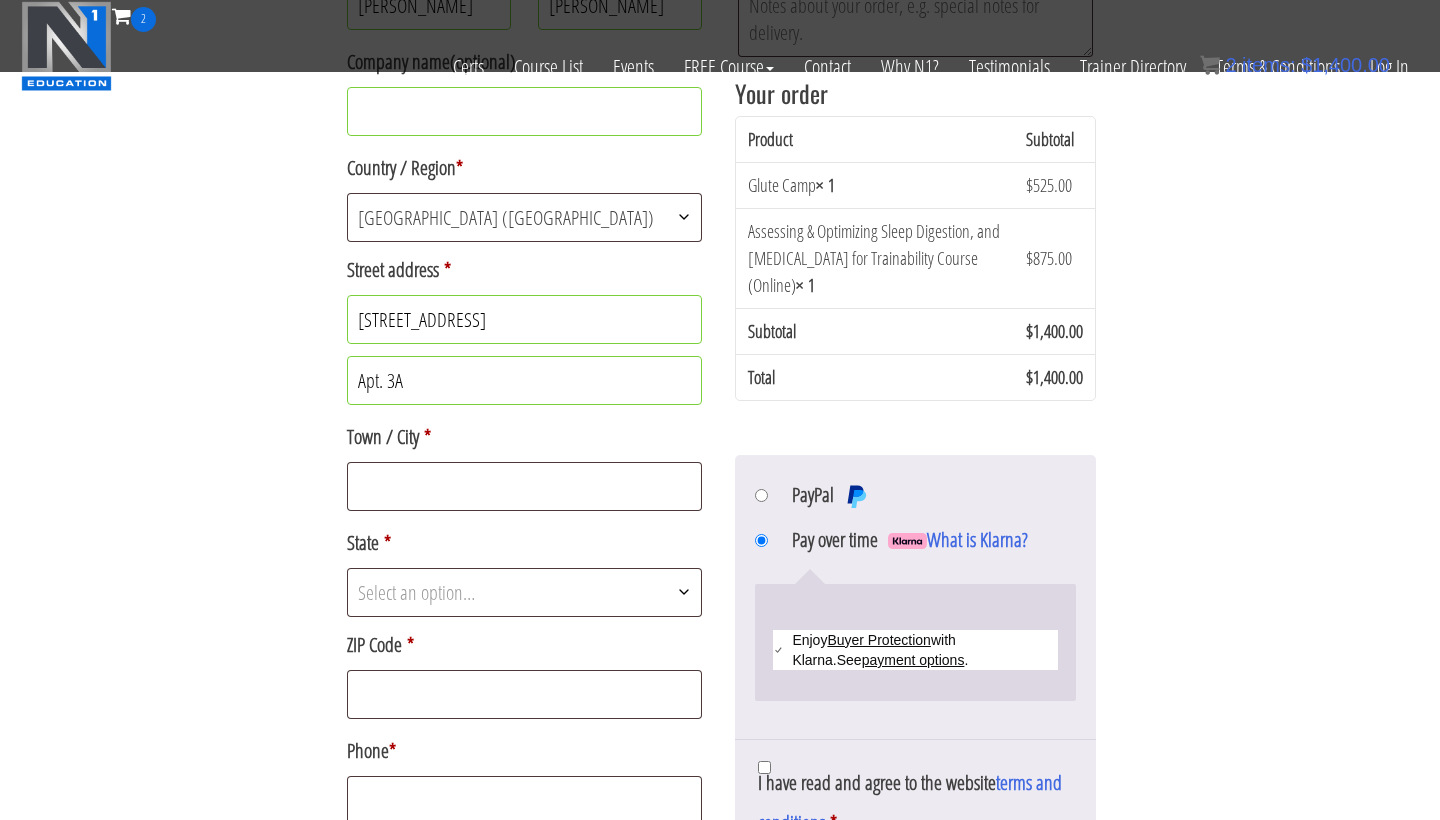 scroll, scrollTop: 698, scrollLeft: 0, axis: vertical 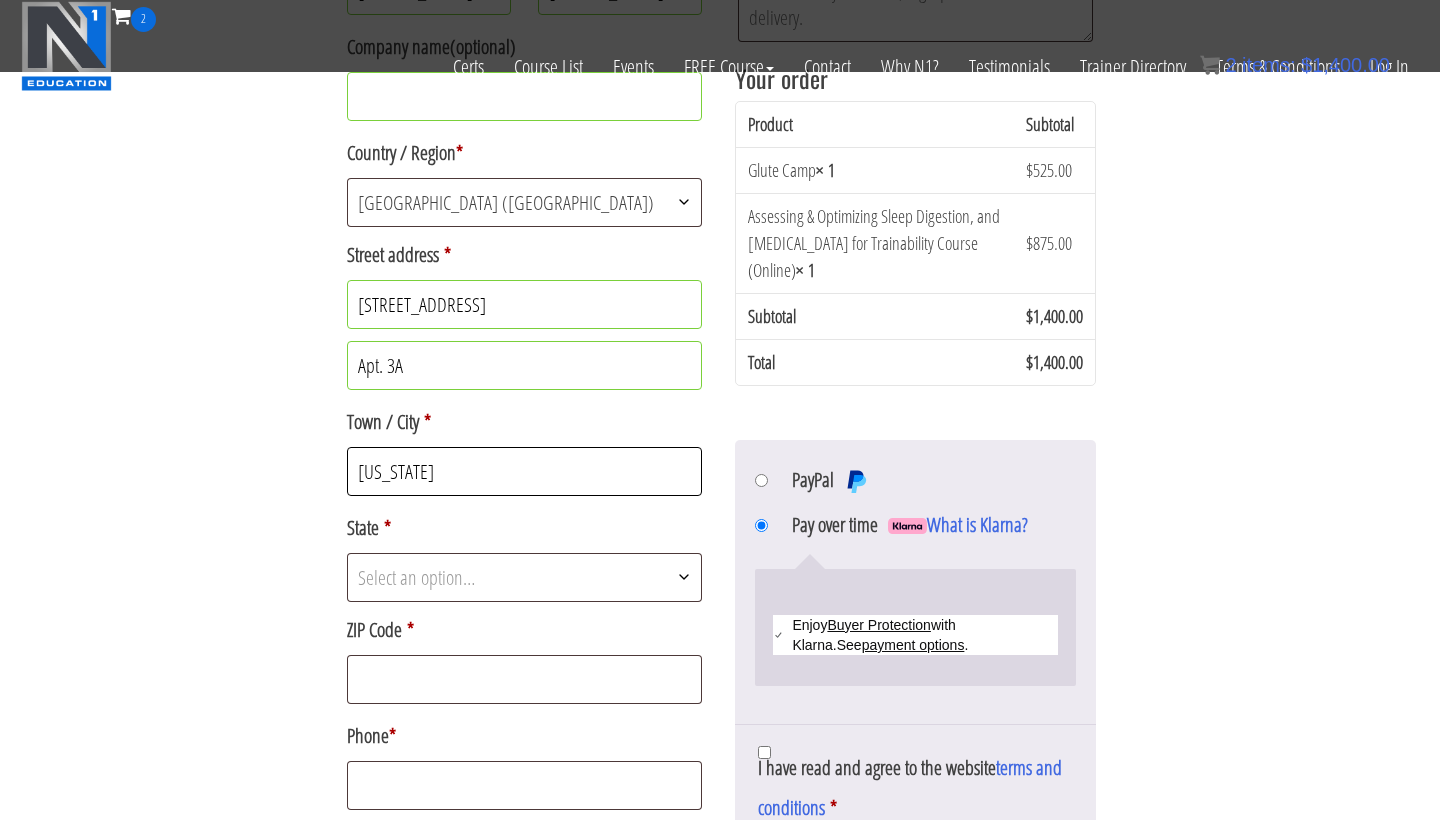 type on "New York" 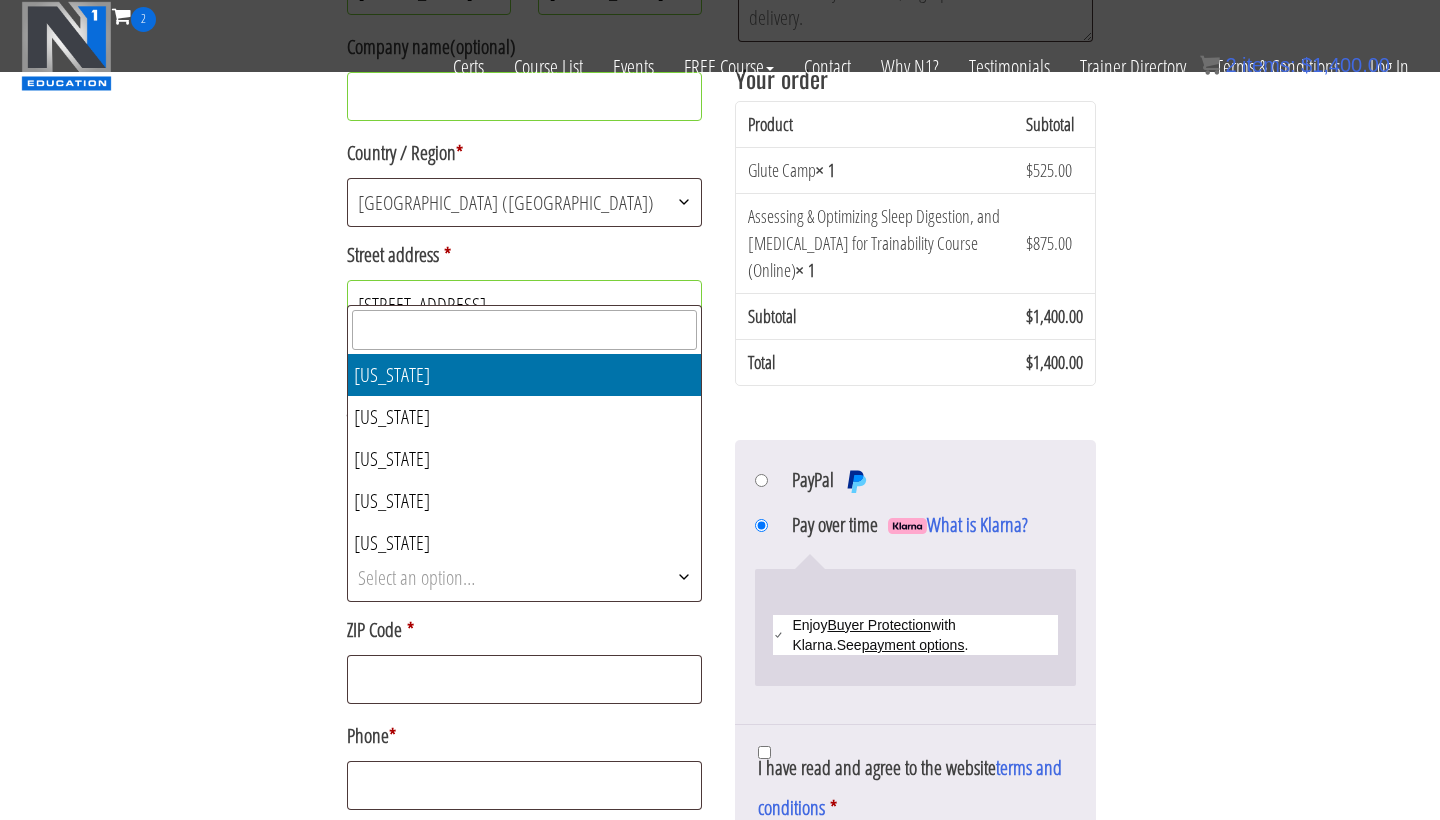 click on "Select an option…" at bounding box center (524, 577) 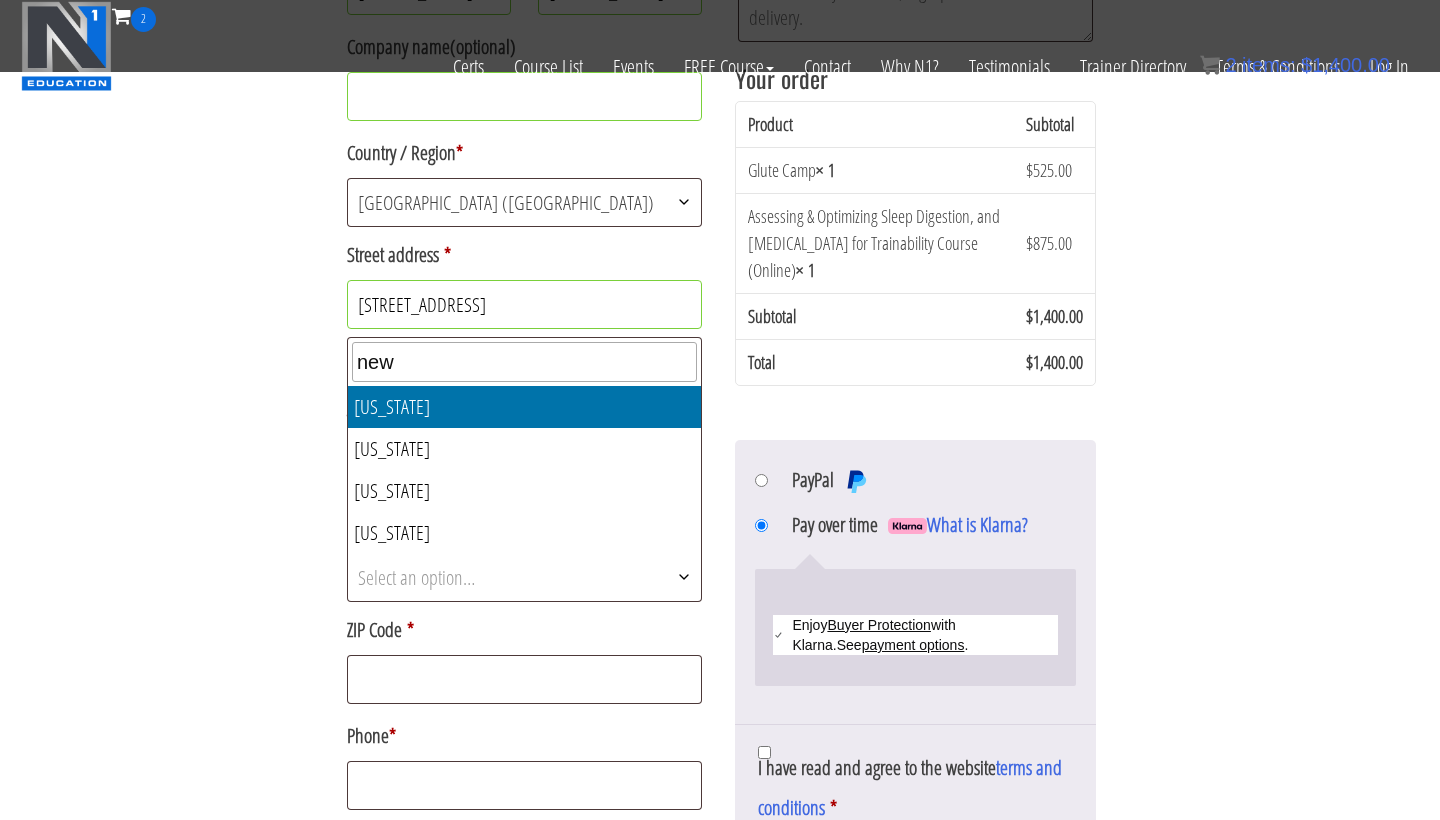 type on "new" 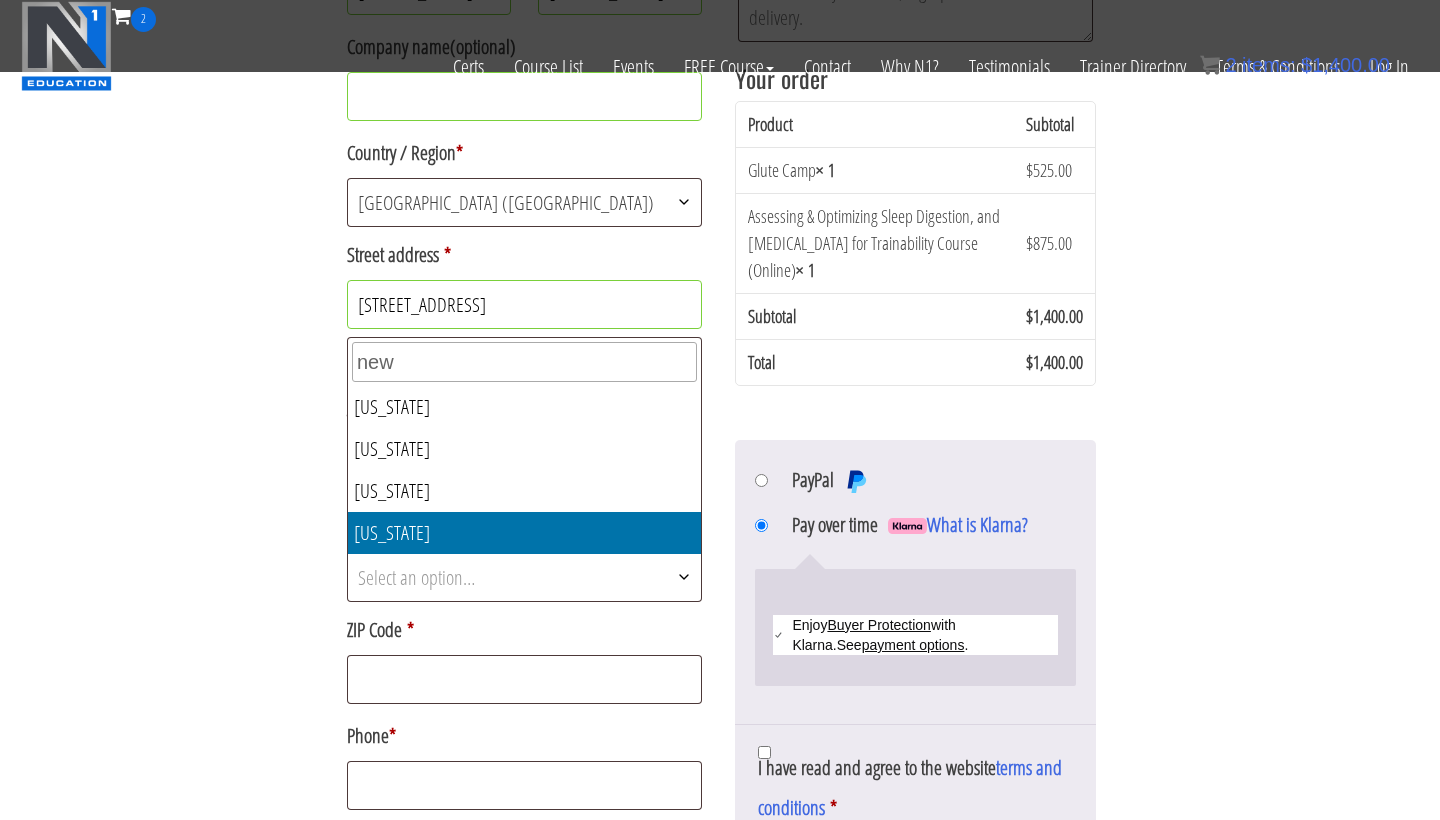 select on "NY" 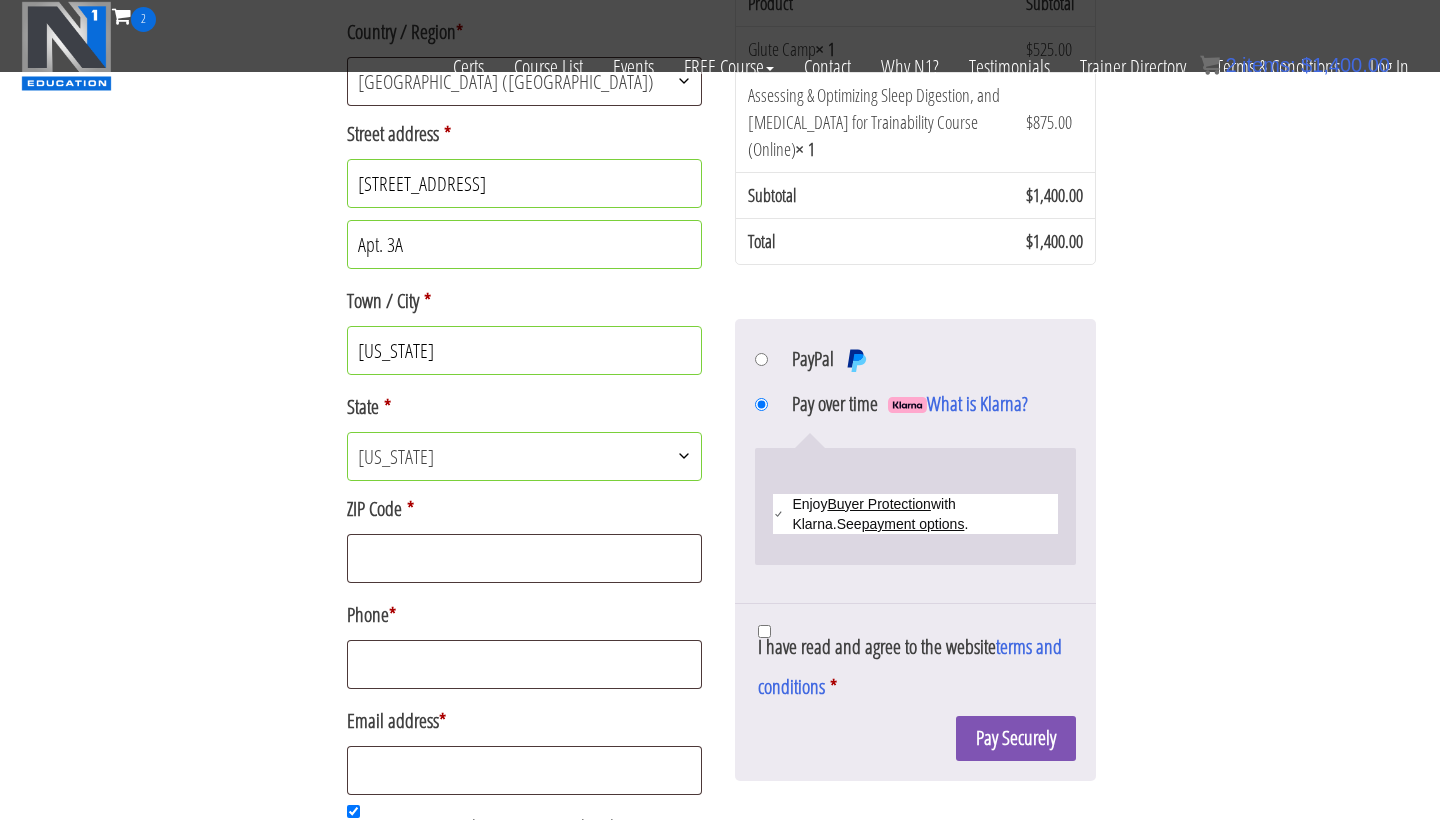 scroll, scrollTop: 835, scrollLeft: 0, axis: vertical 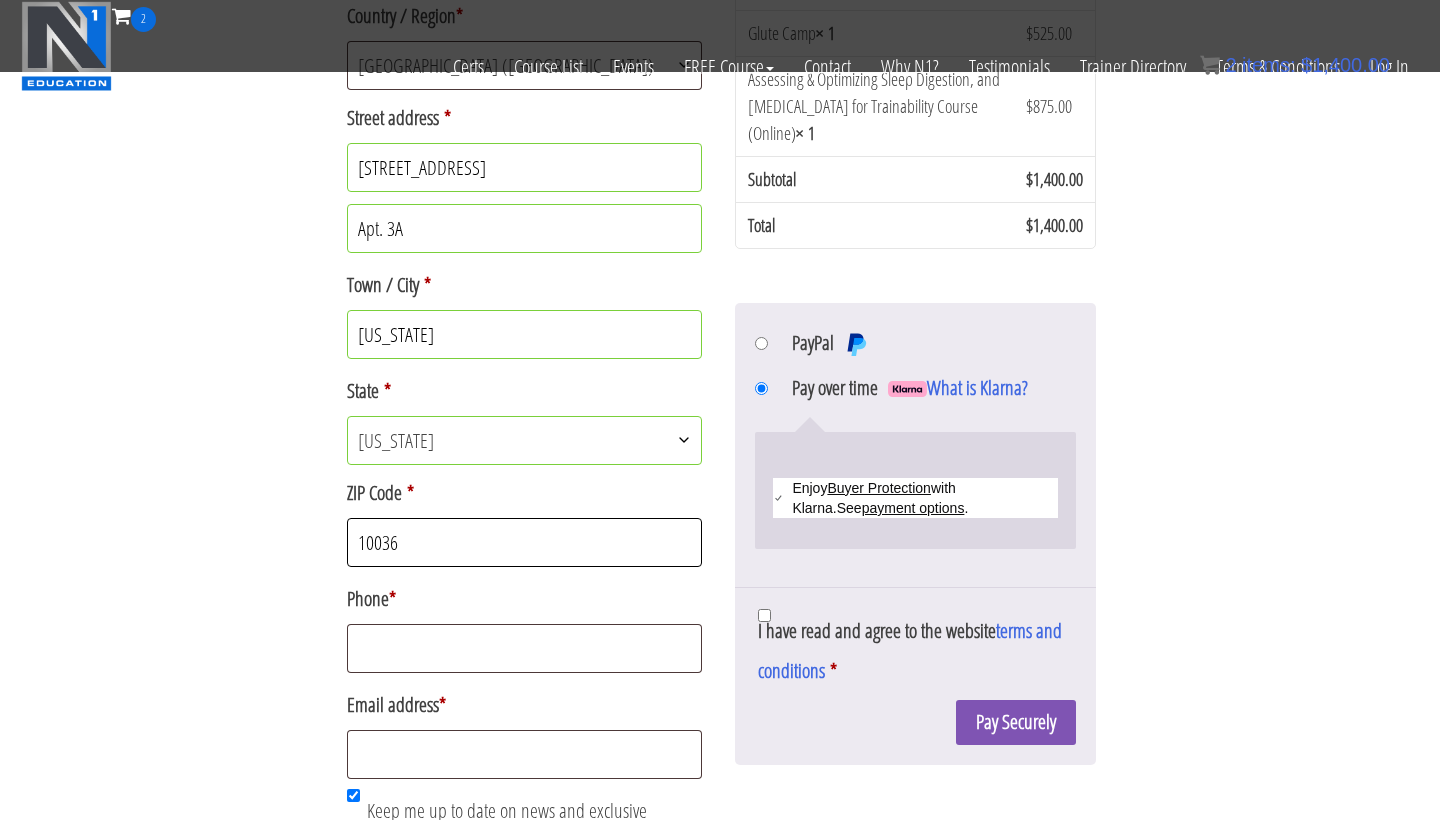 type on "10036" 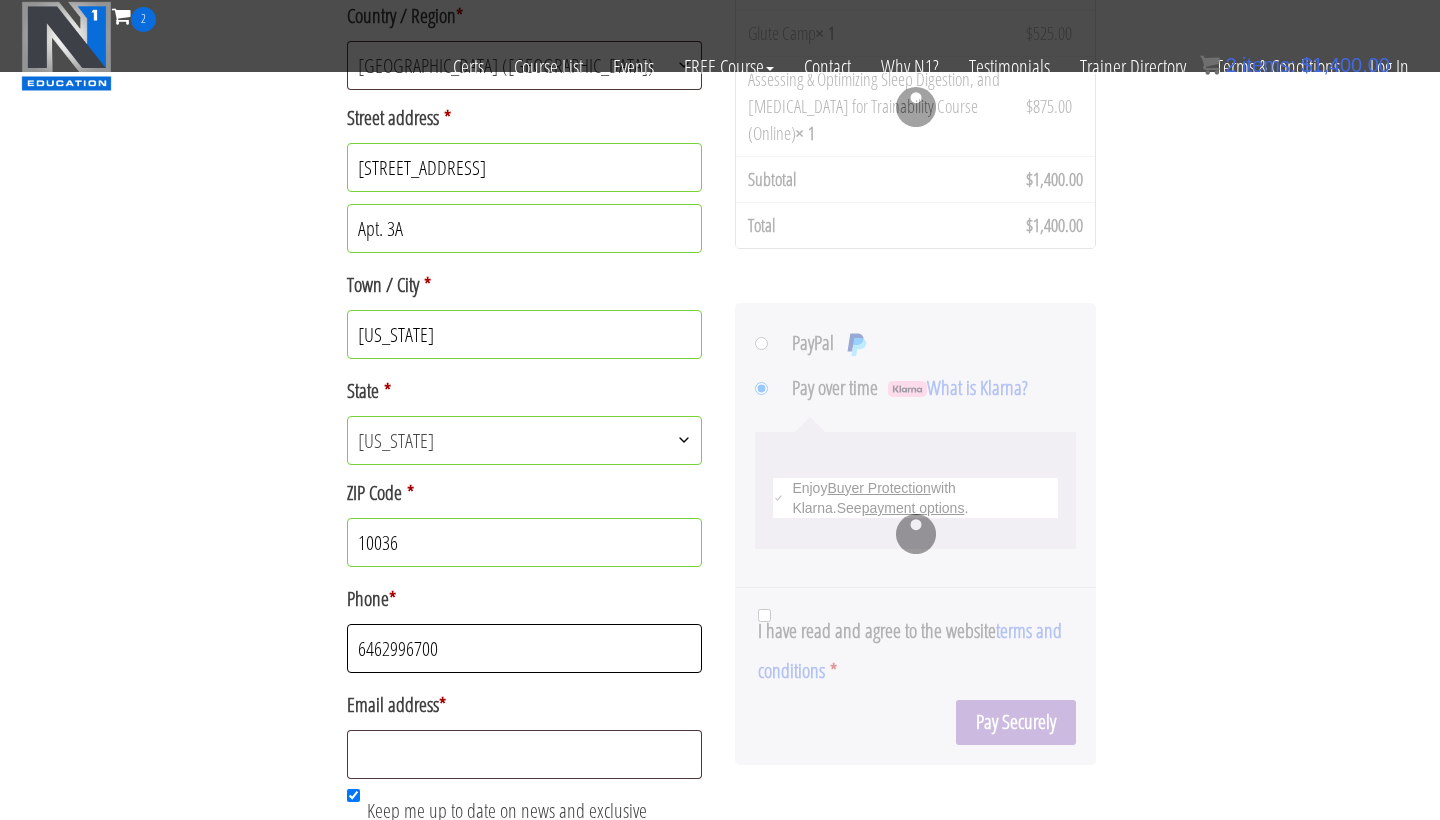 type on "6462996700" 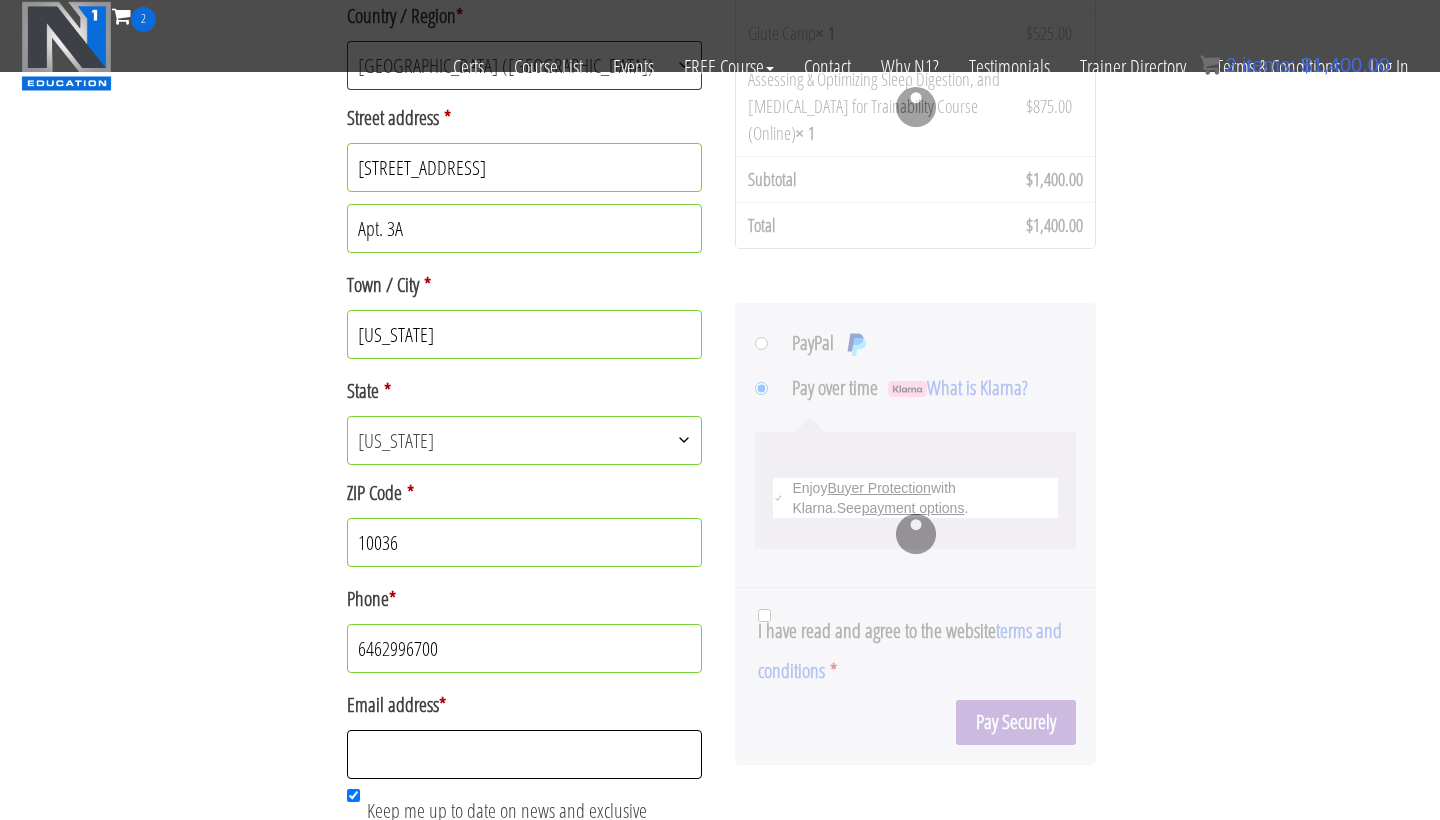 click on "“Glute Camp” has been added to your cart.  View cart
“Assessing & Optimizing Sleep Digestion, and Stress Management for Trainability Course (Online)” has been added to your cart.  View cart
Returning customer?  Click here to login
If you have shopped with us before, please enter your details below. If you are a new customer, please proceed to the Billing section.
Username or email  *
Password  *
Remember me
Login
Lost your password?
Have a coupon?  Click here to enter your code
If you have a coupon code, please apply it below.
Coupon:
Apply coupon
Billing details
First name  * Melissa Last name  * Lopez Company name  (optional) Country / Region  * Select a country / region… Afghanistan Åland Islands Albania Algeria American Samoa Andorra Angola Anguilla" at bounding box center [720, 99] 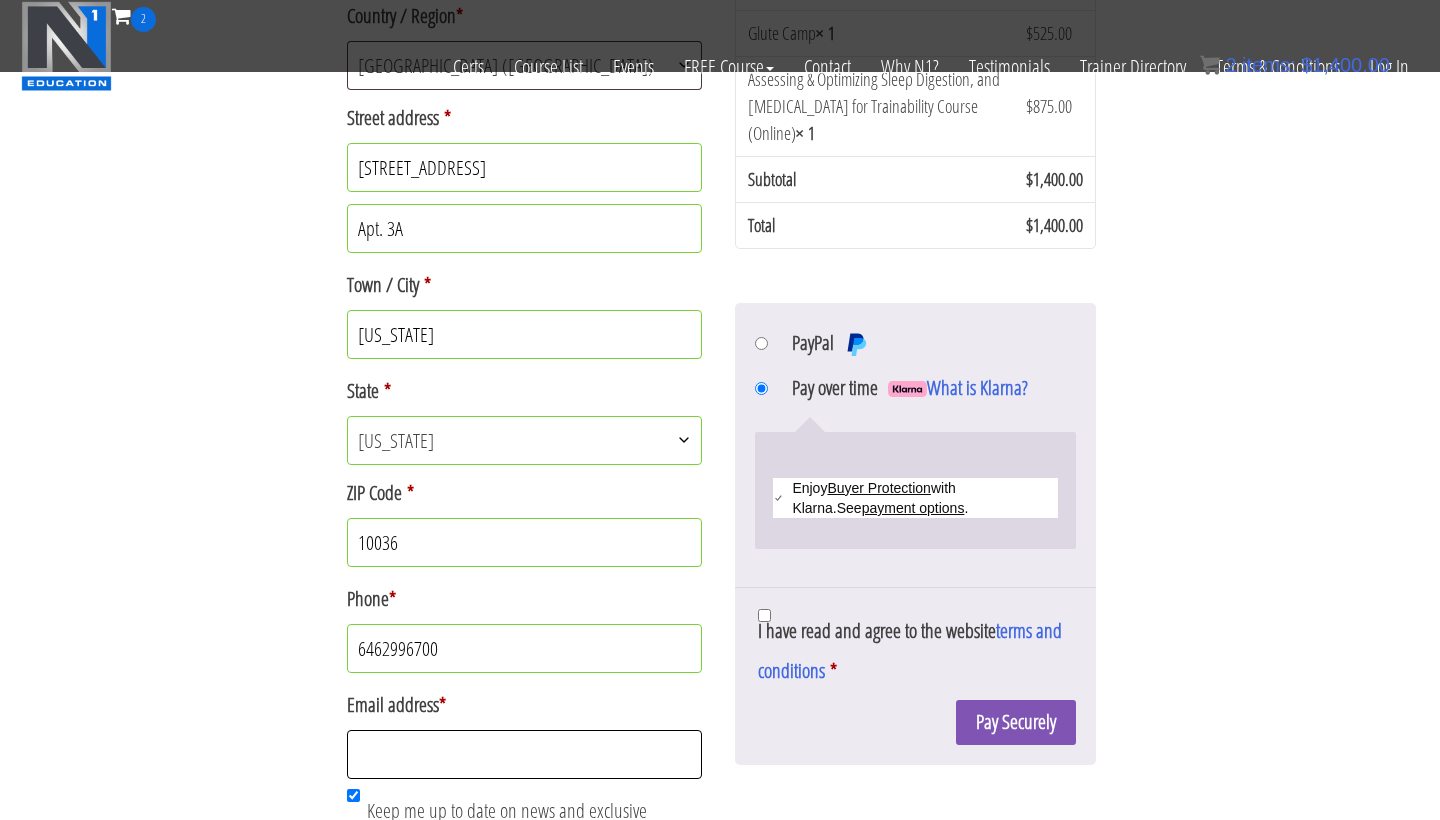 scroll, scrollTop: 1005, scrollLeft: 0, axis: vertical 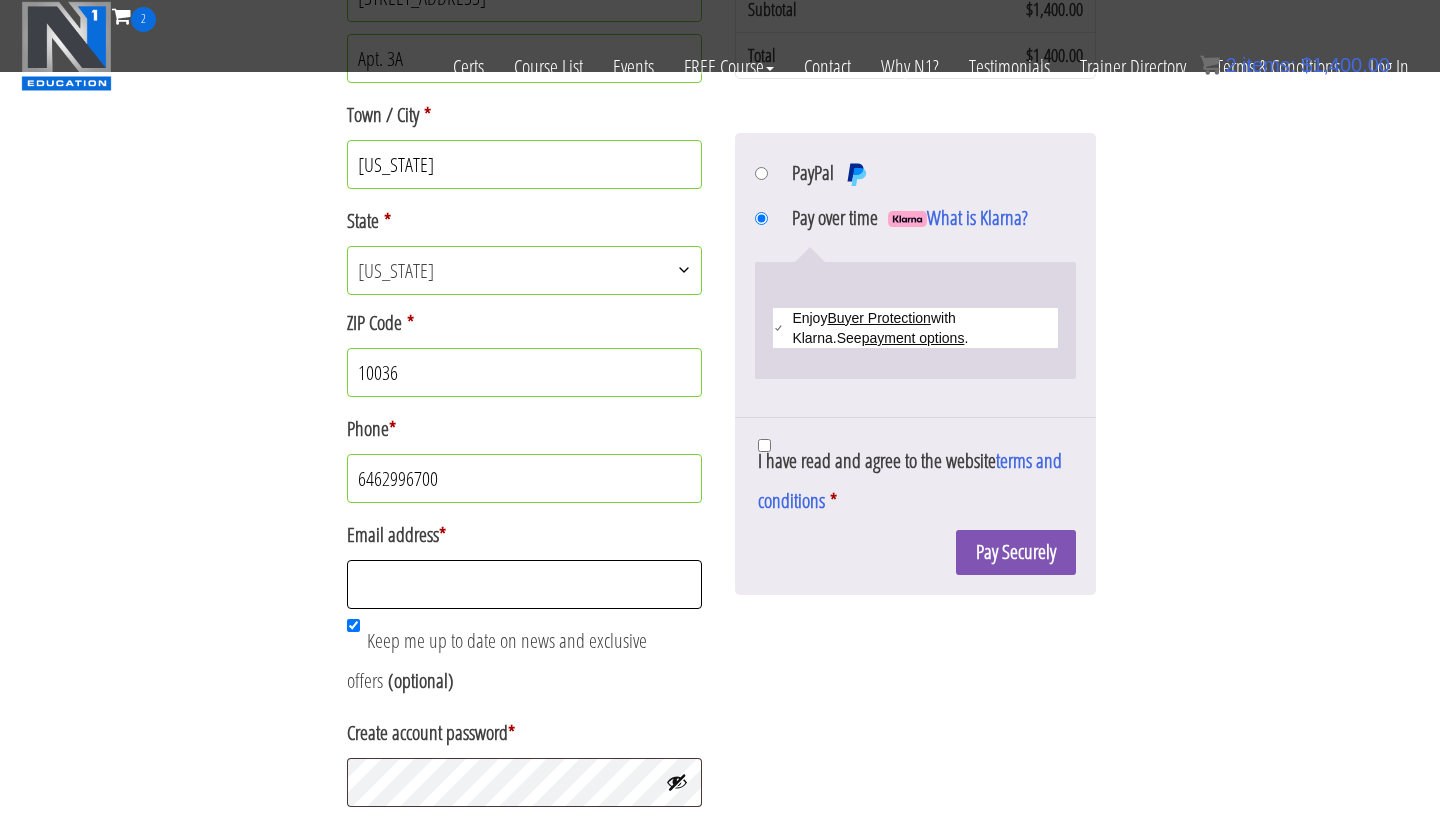 type on "m" 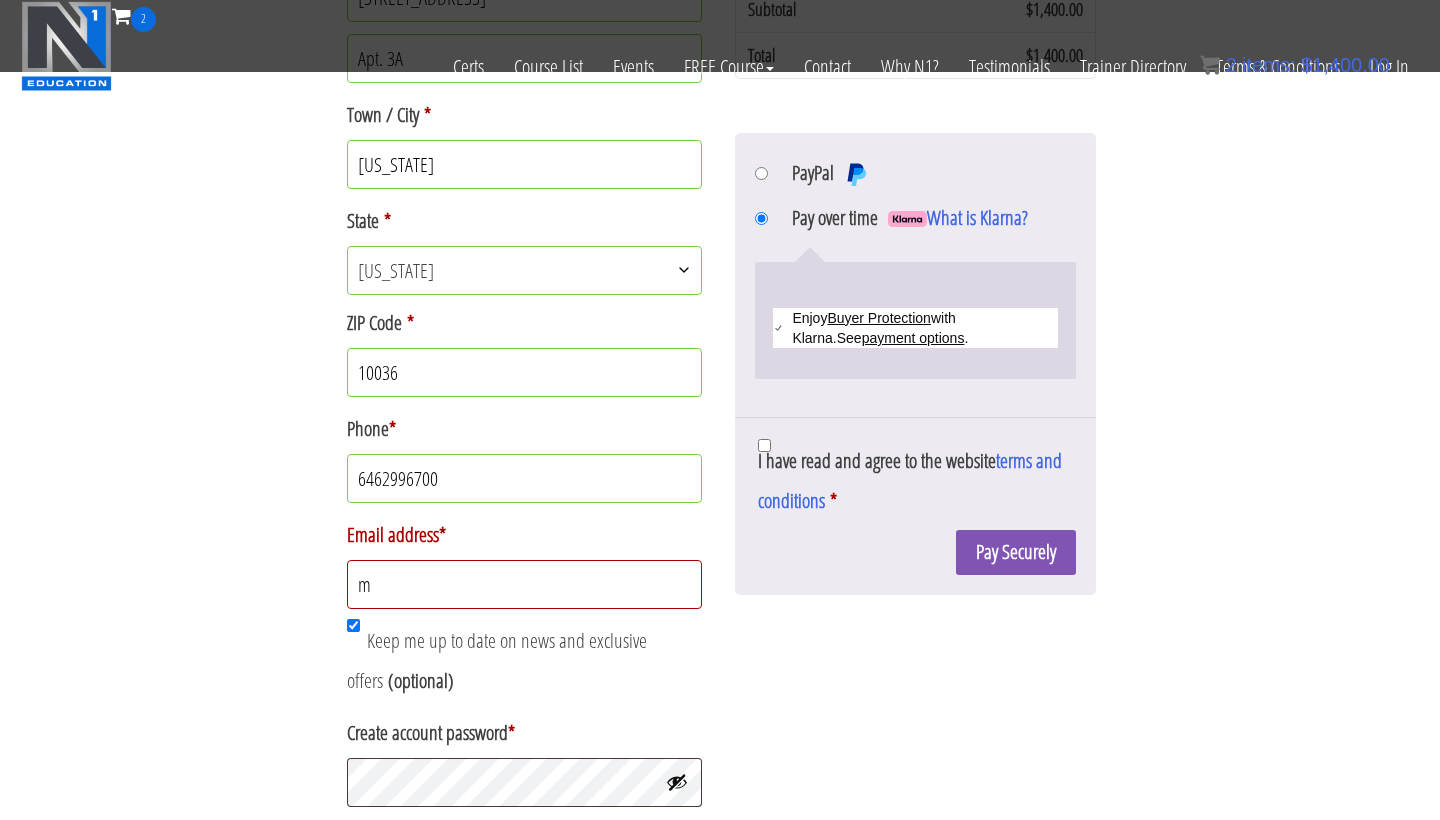 radio on "true" 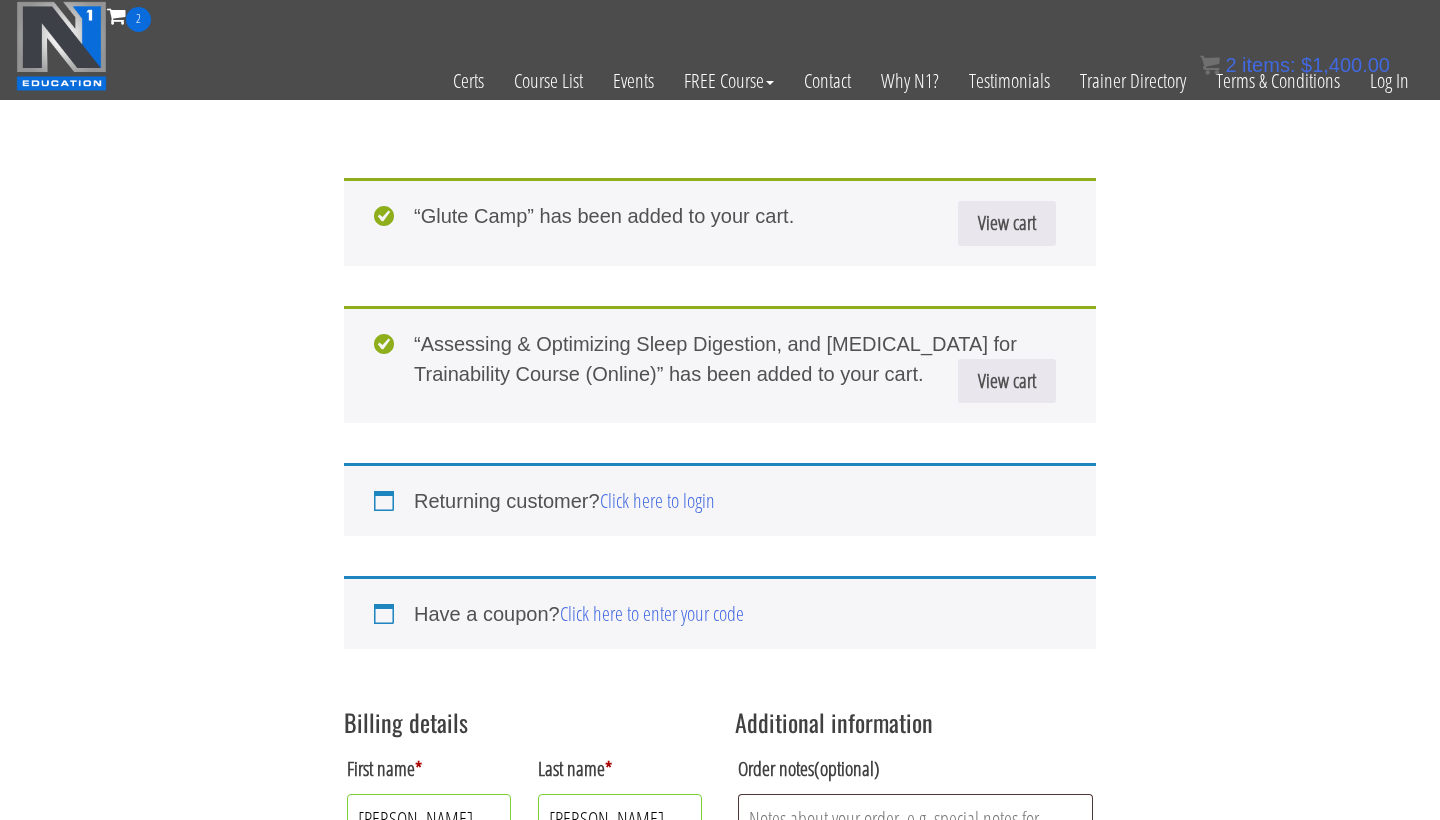 scroll, scrollTop: 0, scrollLeft: 0, axis: both 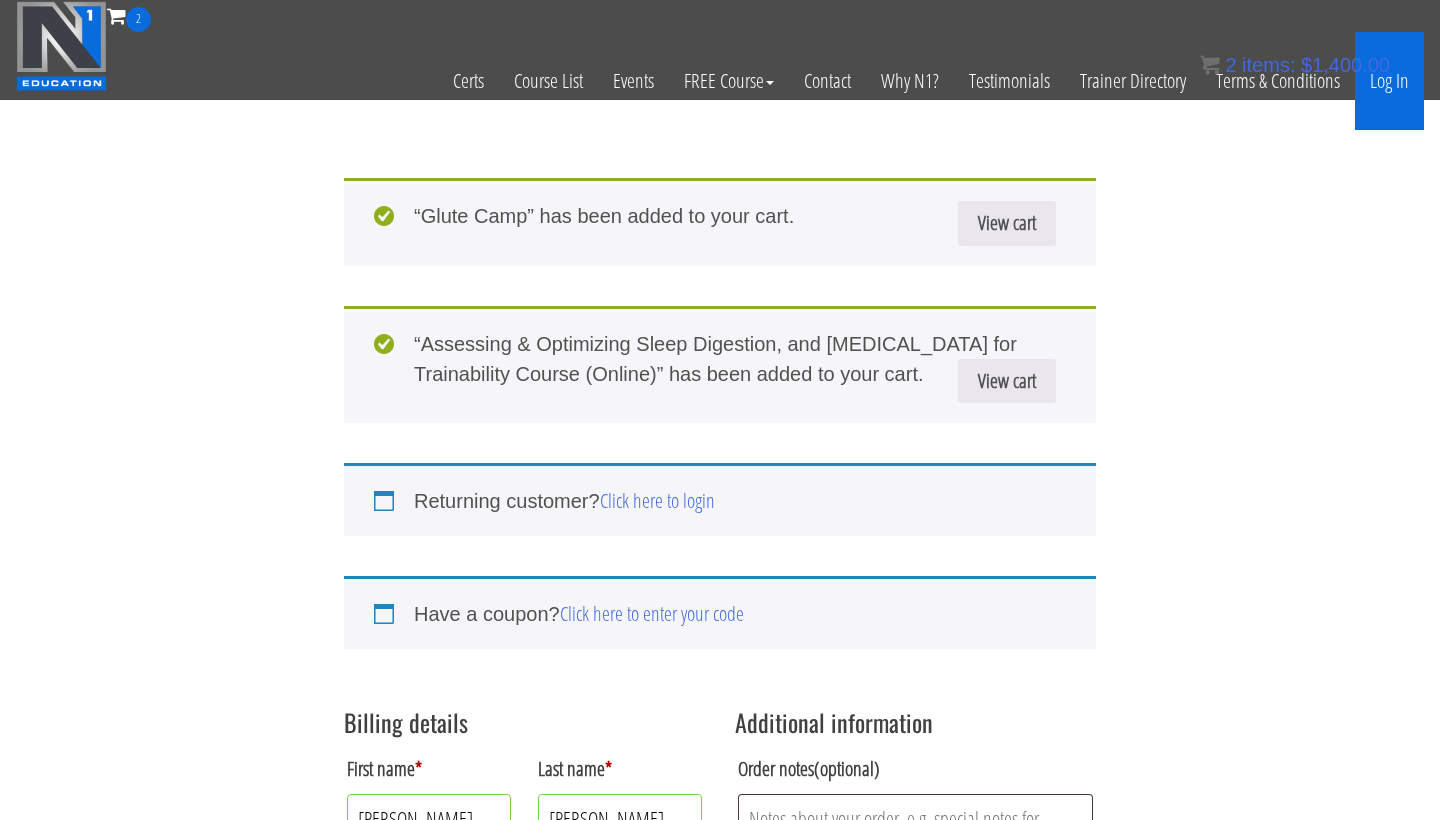 type on "m" 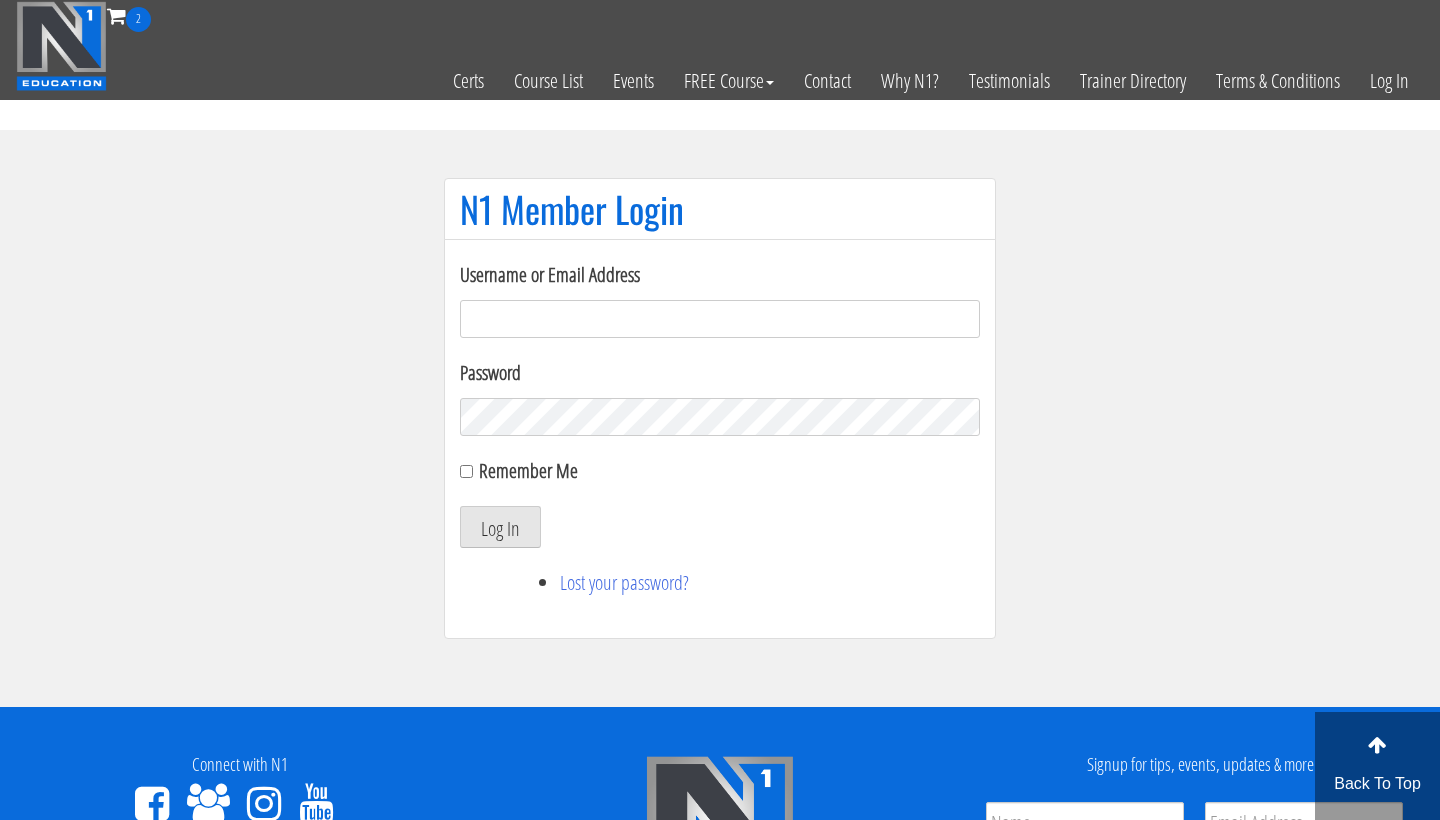 scroll, scrollTop: 0, scrollLeft: 0, axis: both 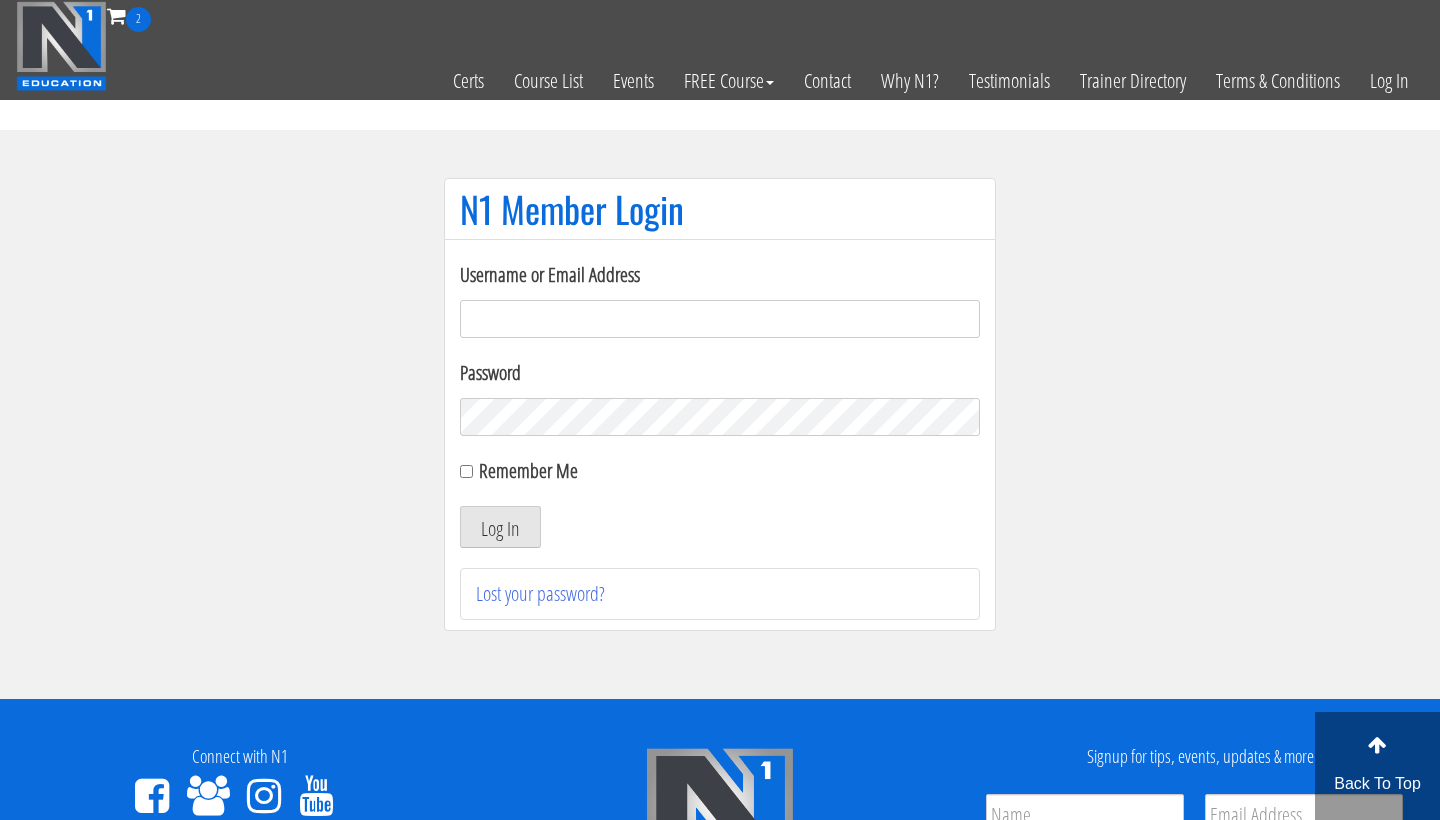 type on "[EMAIL_ADDRESS][DOMAIN_NAME]" 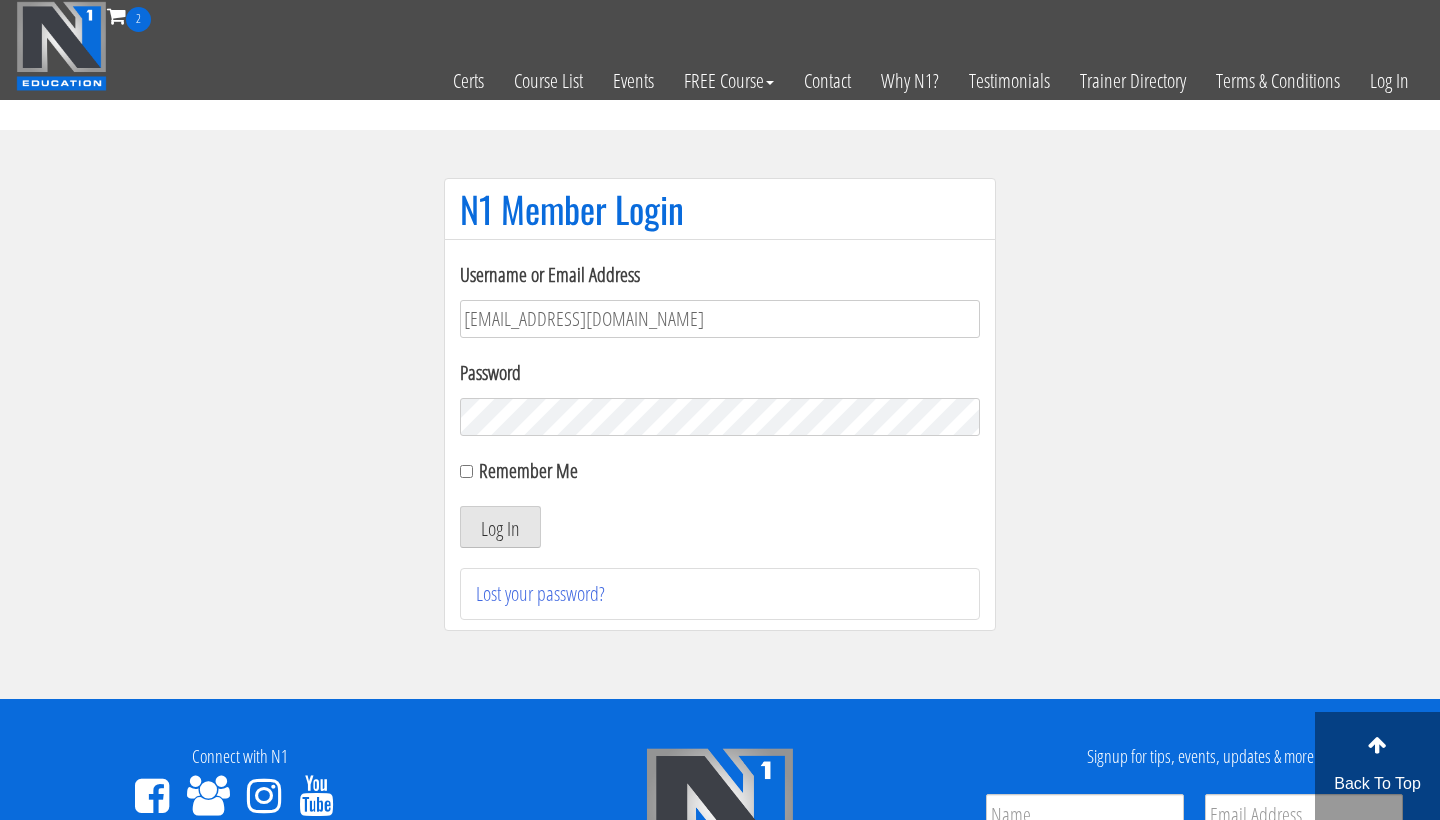 click on "Log In" at bounding box center (500, 527) 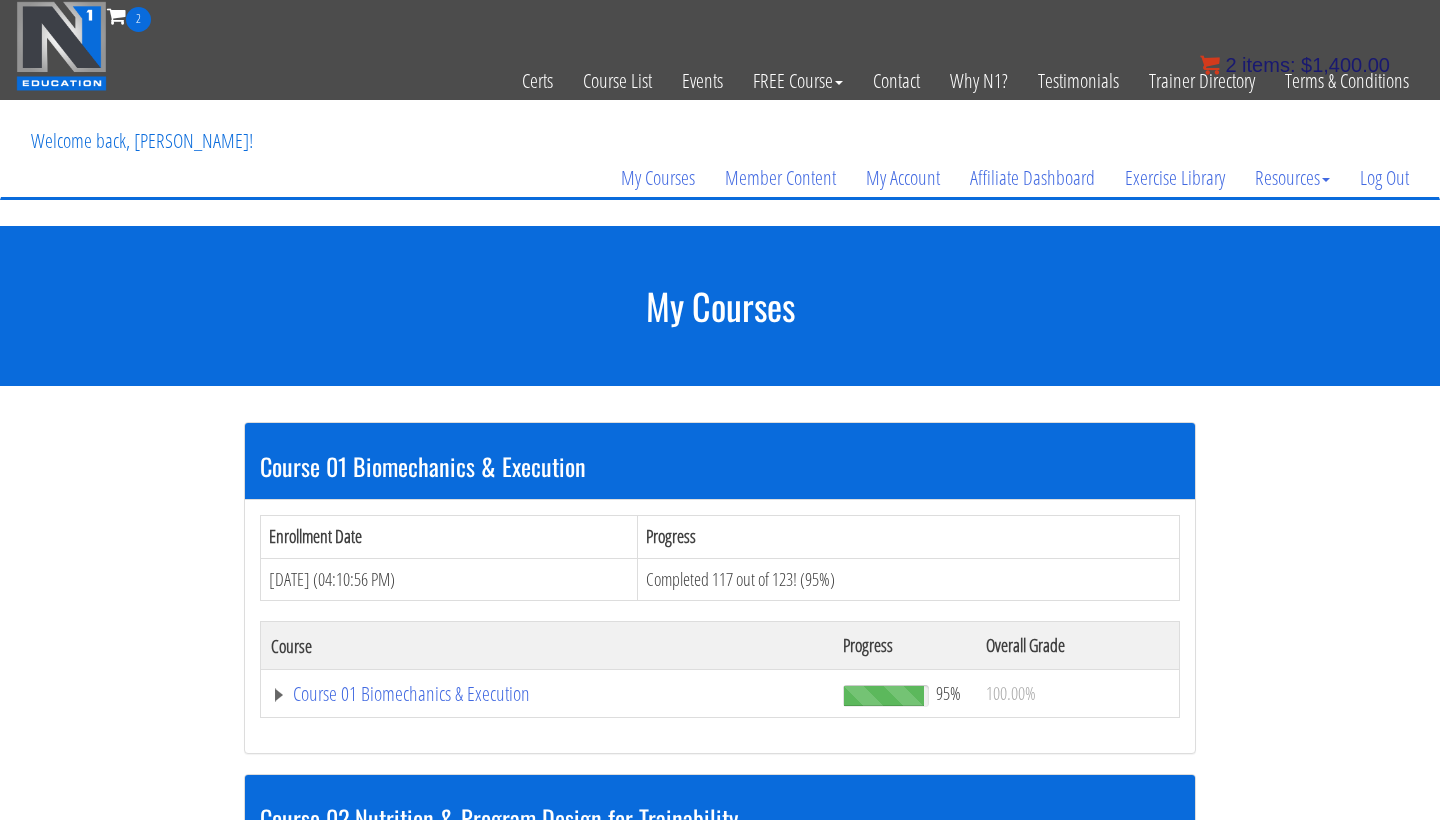 scroll, scrollTop: 0, scrollLeft: 0, axis: both 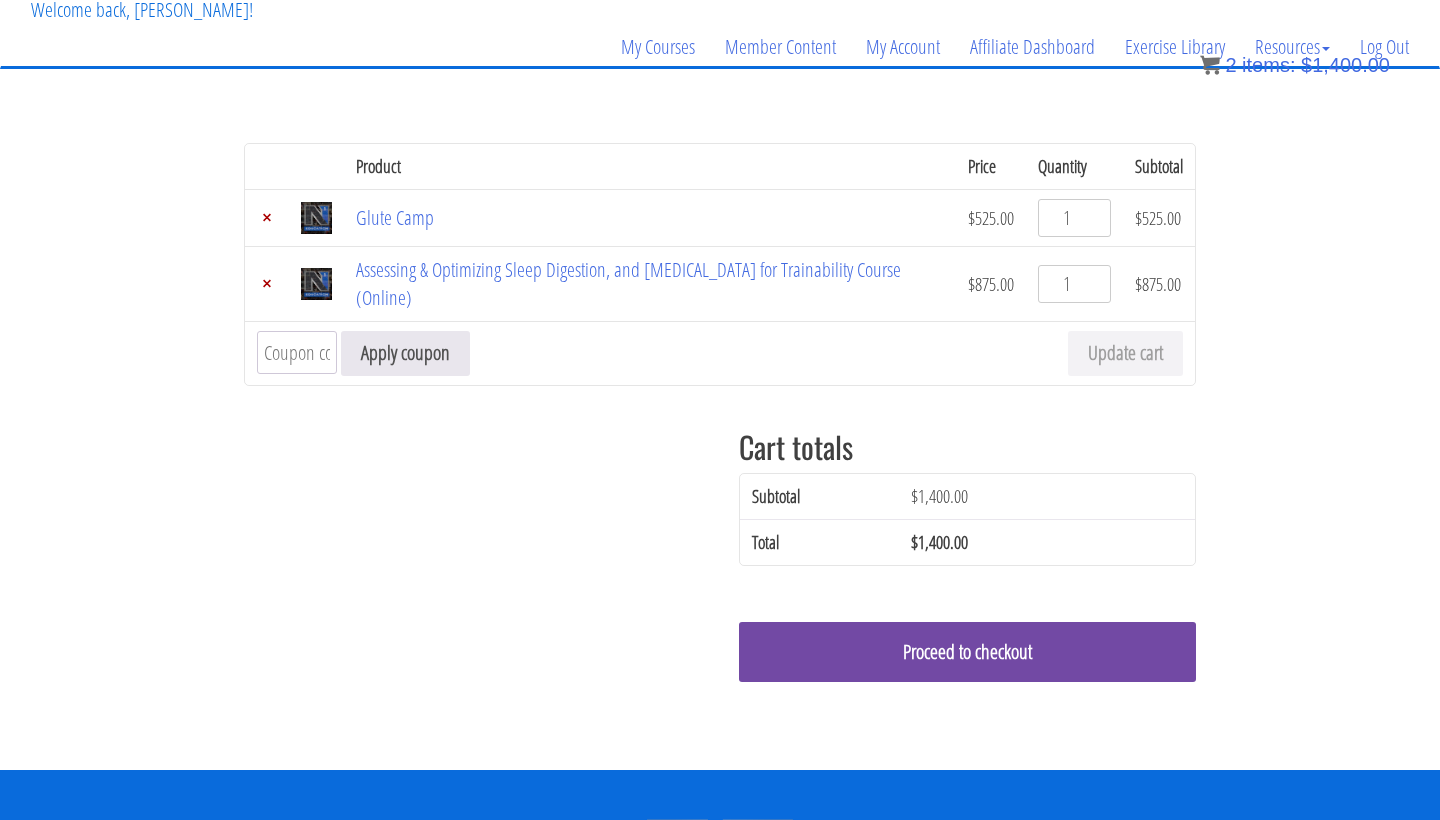 click on "Proceed to checkout" at bounding box center (967, 652) 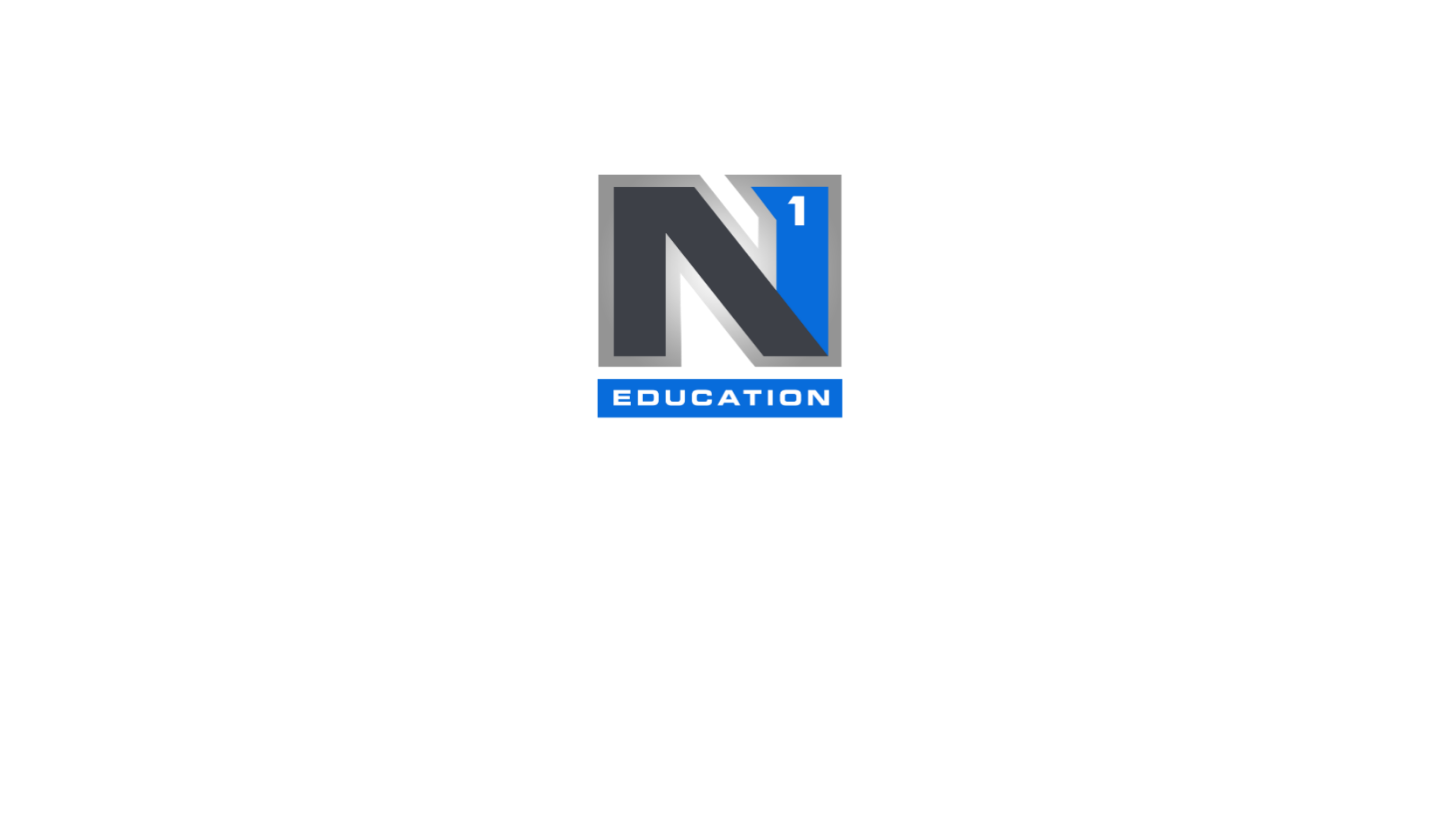 scroll, scrollTop: 0, scrollLeft: 0, axis: both 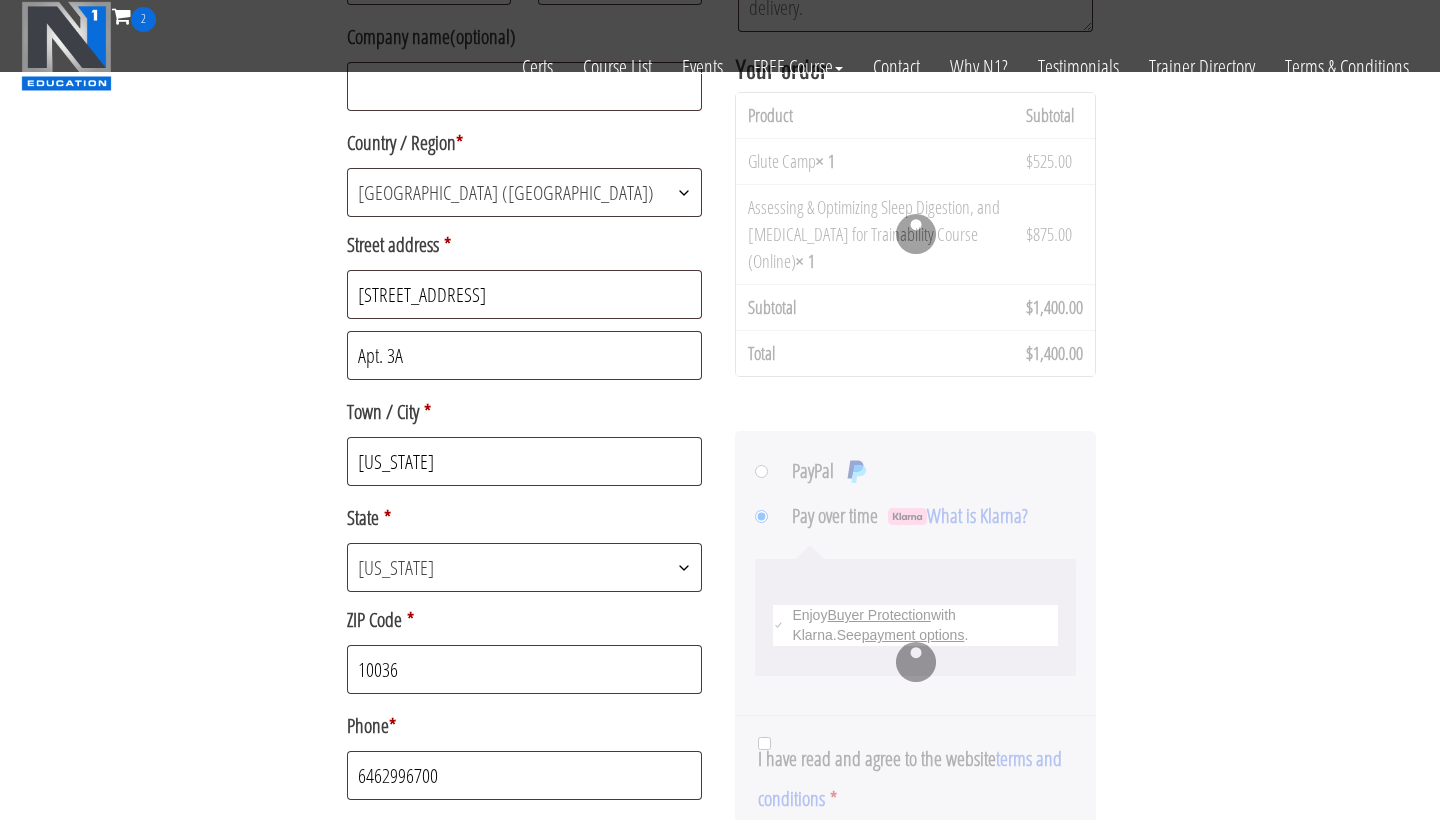 radio on "true" 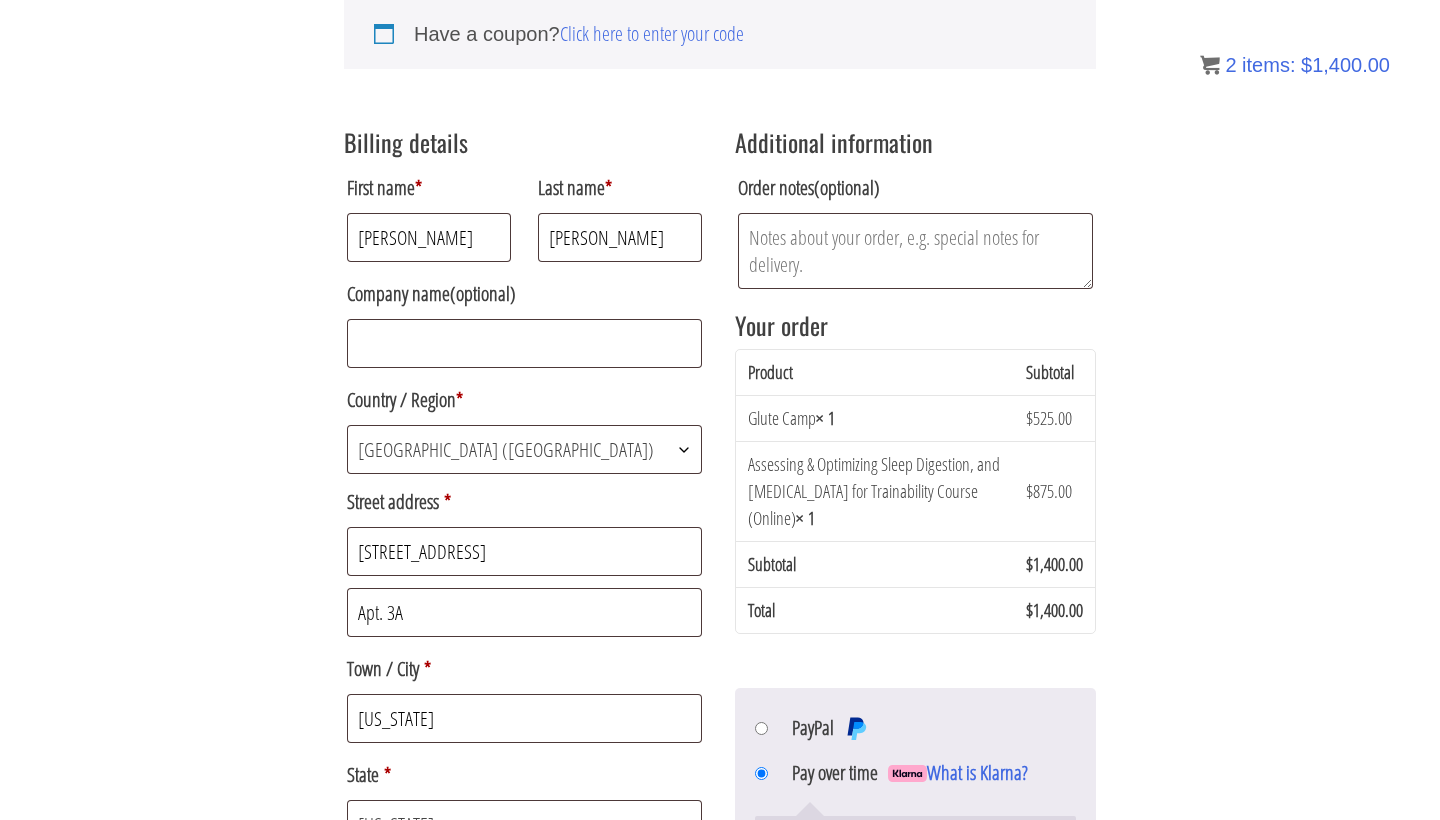 scroll, scrollTop: 241, scrollLeft: 0, axis: vertical 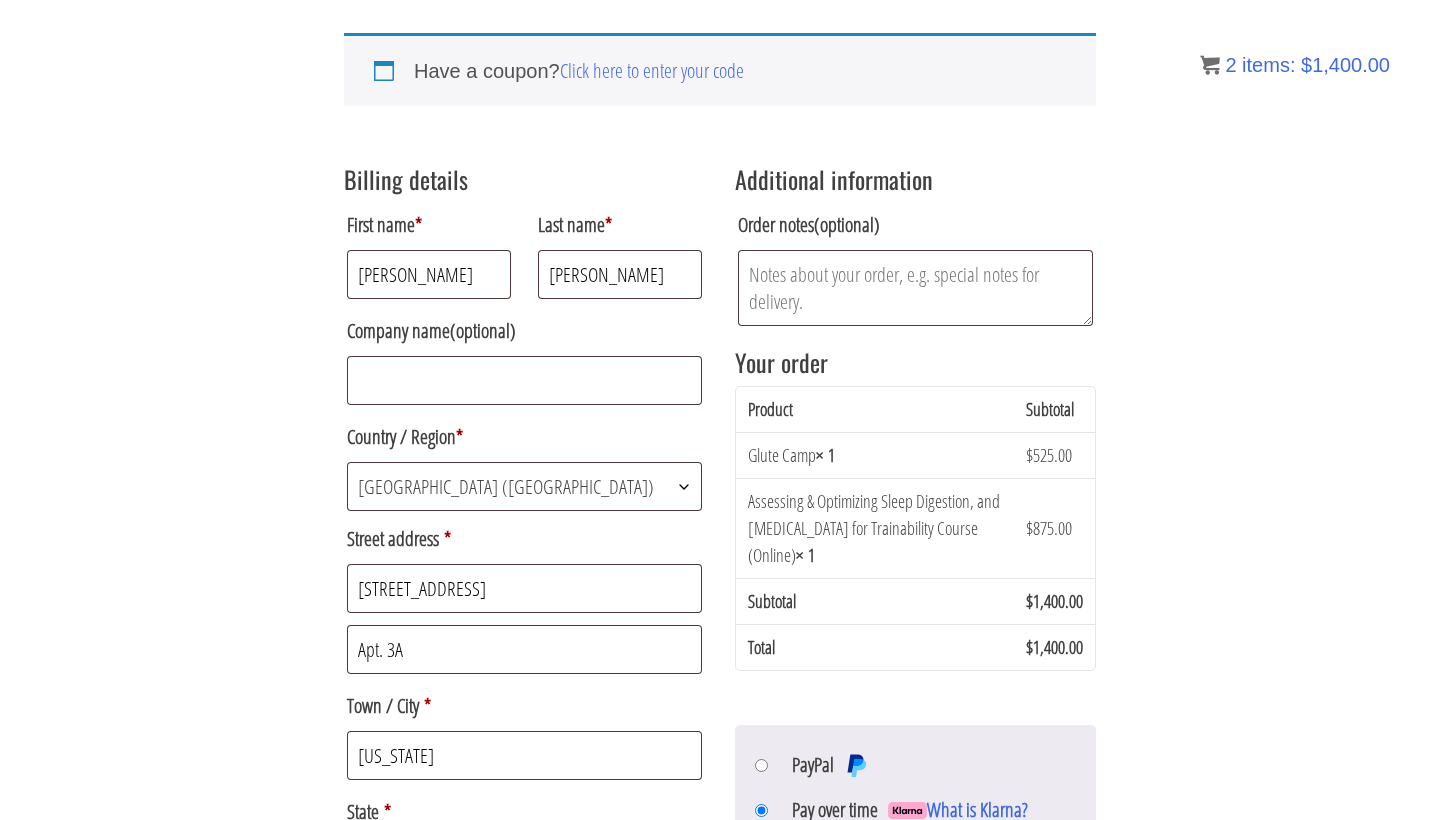 radio on "true" 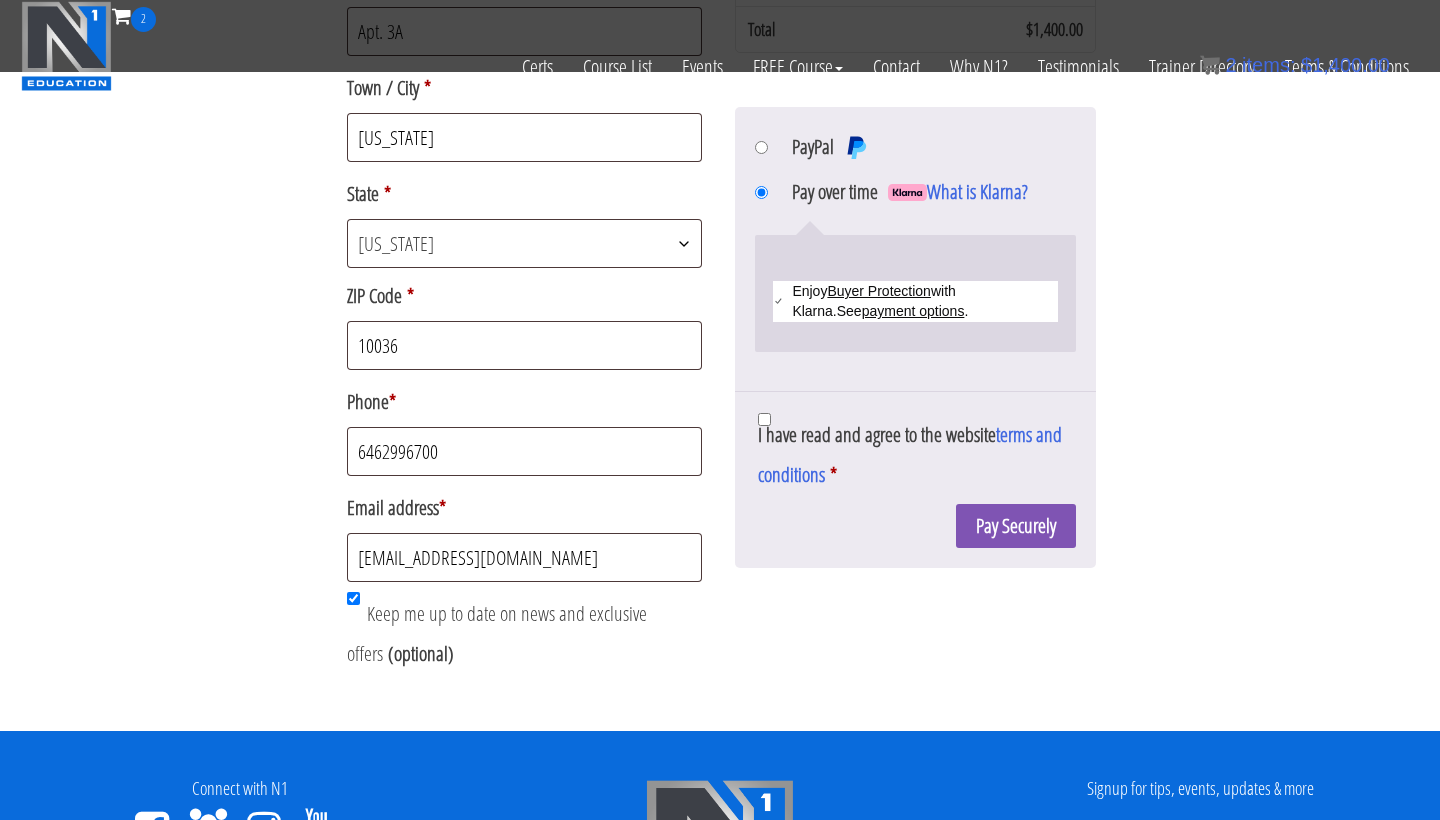 scroll, scrollTop: 739, scrollLeft: 0, axis: vertical 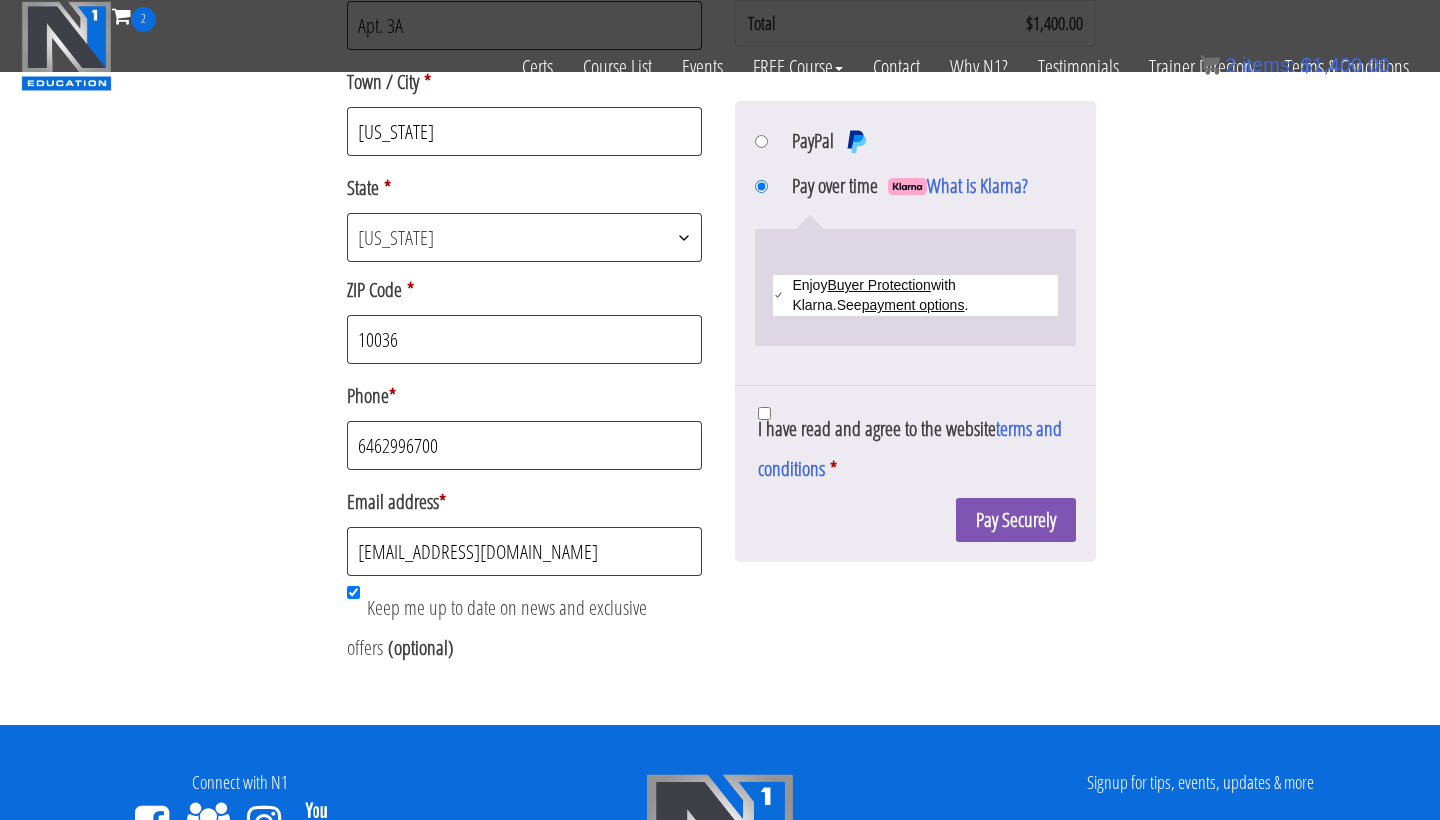 click on "I have read and agree to the website  terms and conditions   *" at bounding box center [764, 413] 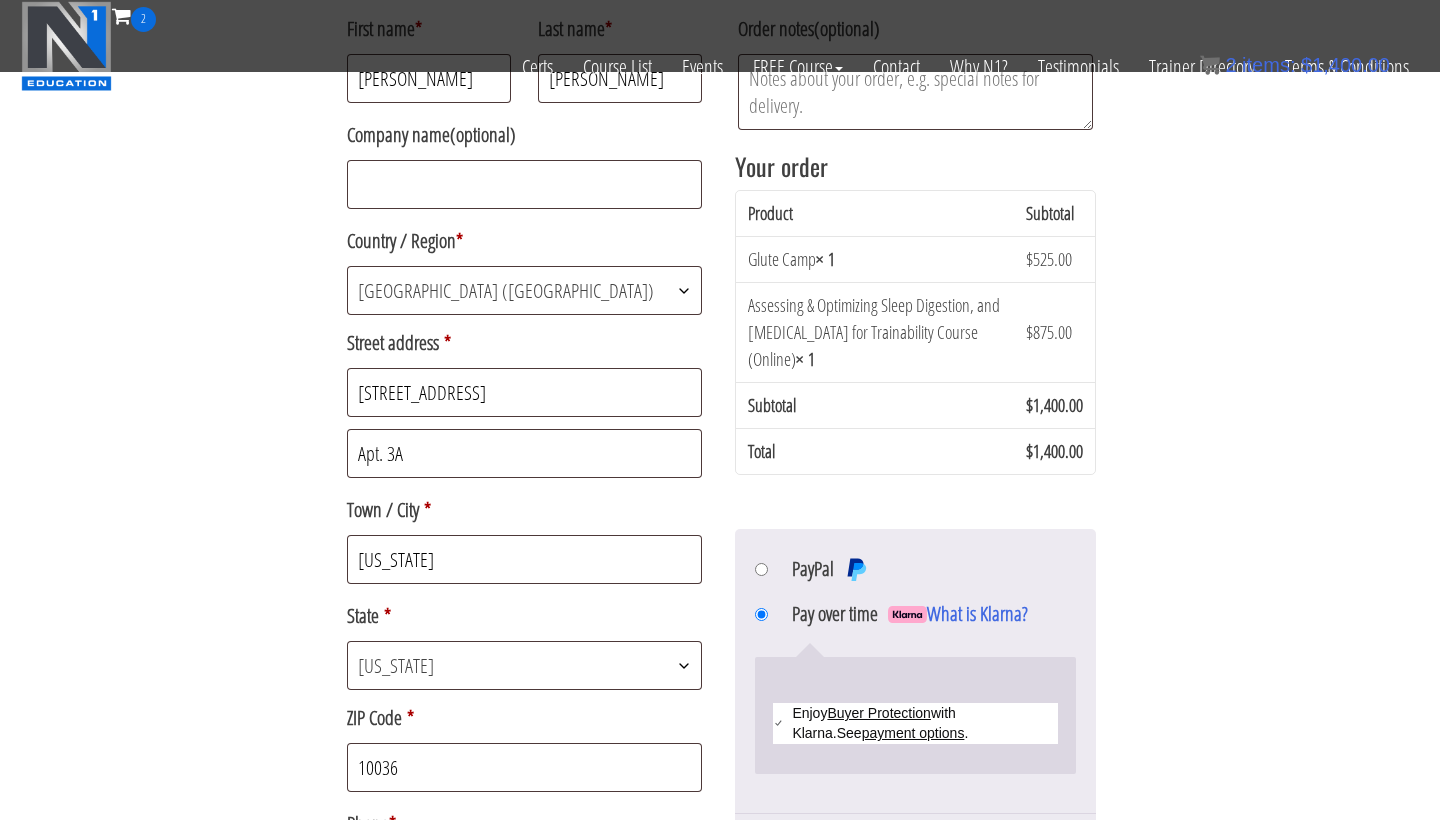 scroll, scrollTop: 636, scrollLeft: 0, axis: vertical 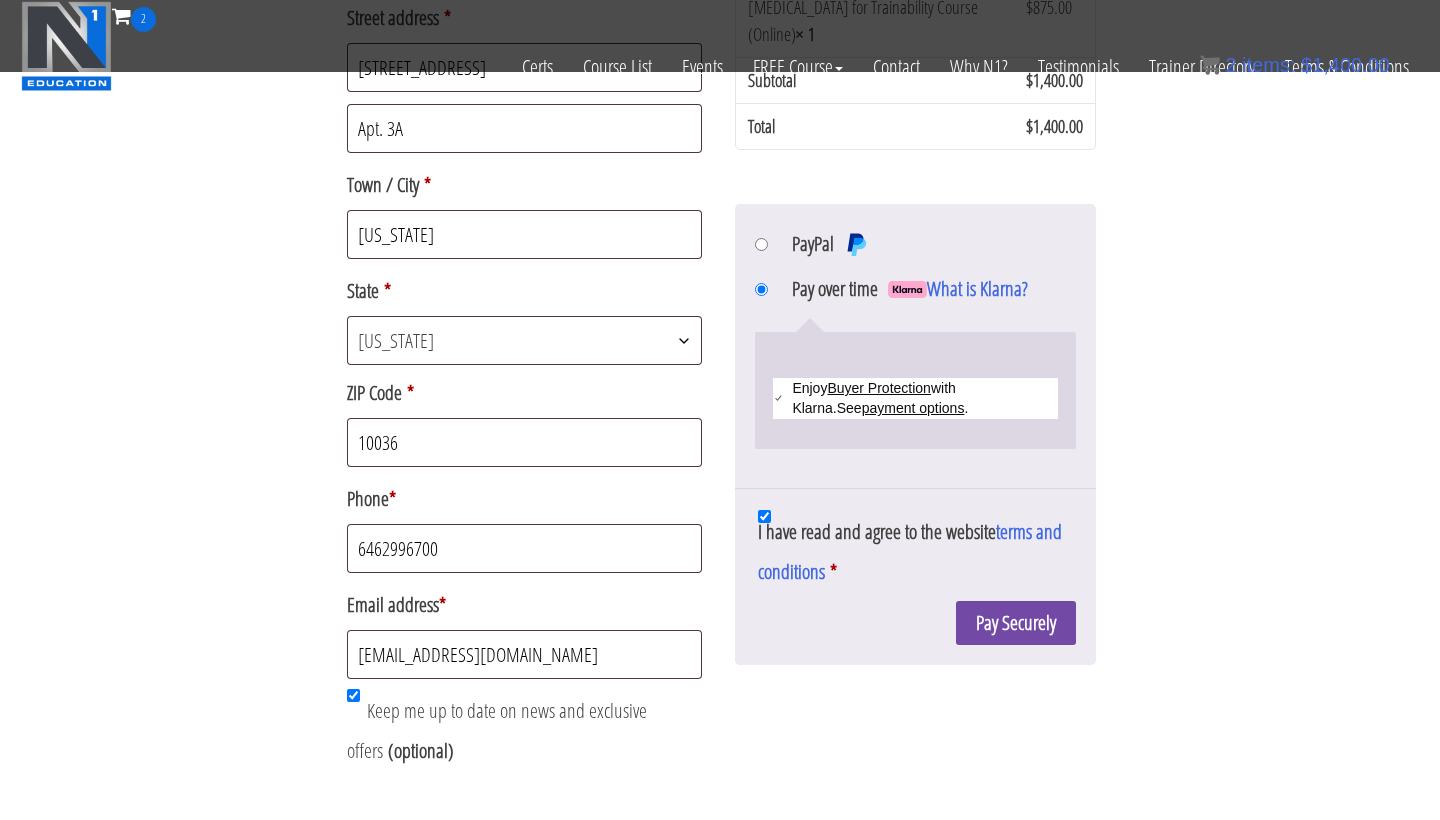 click on "Pay Securely" at bounding box center (1016, 623) 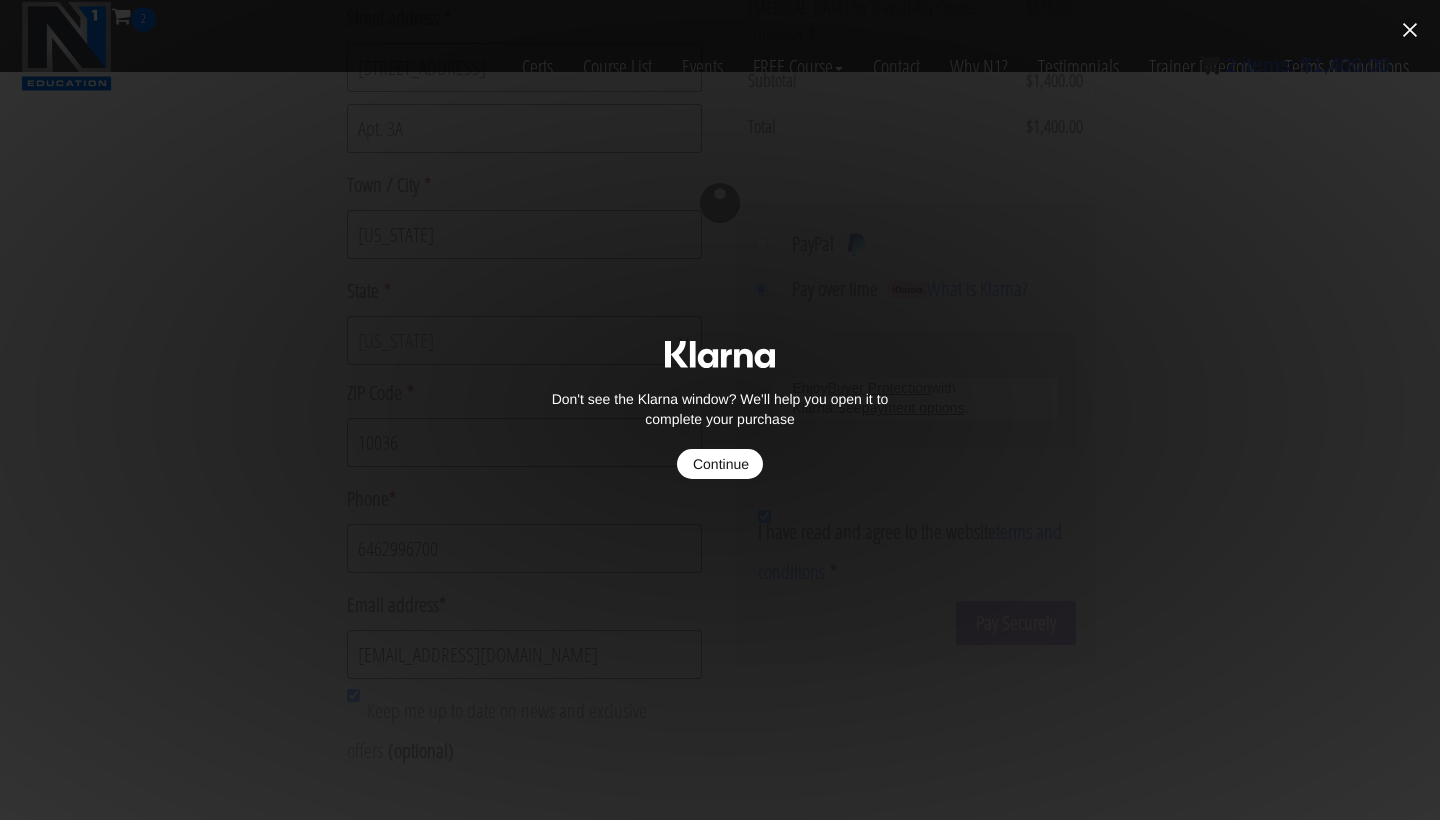 click on "Continue" at bounding box center (720, 464) 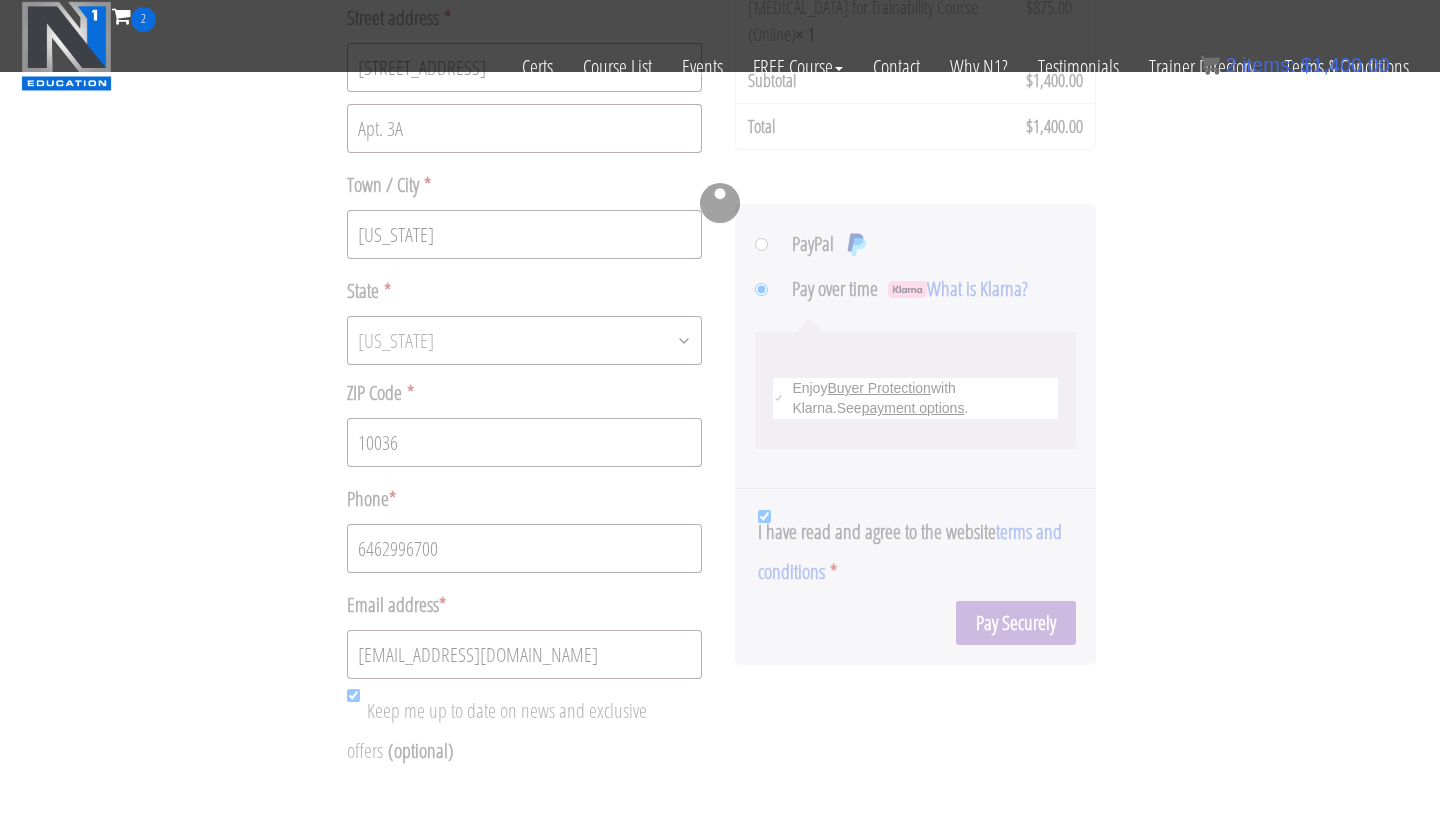 radio on "true" 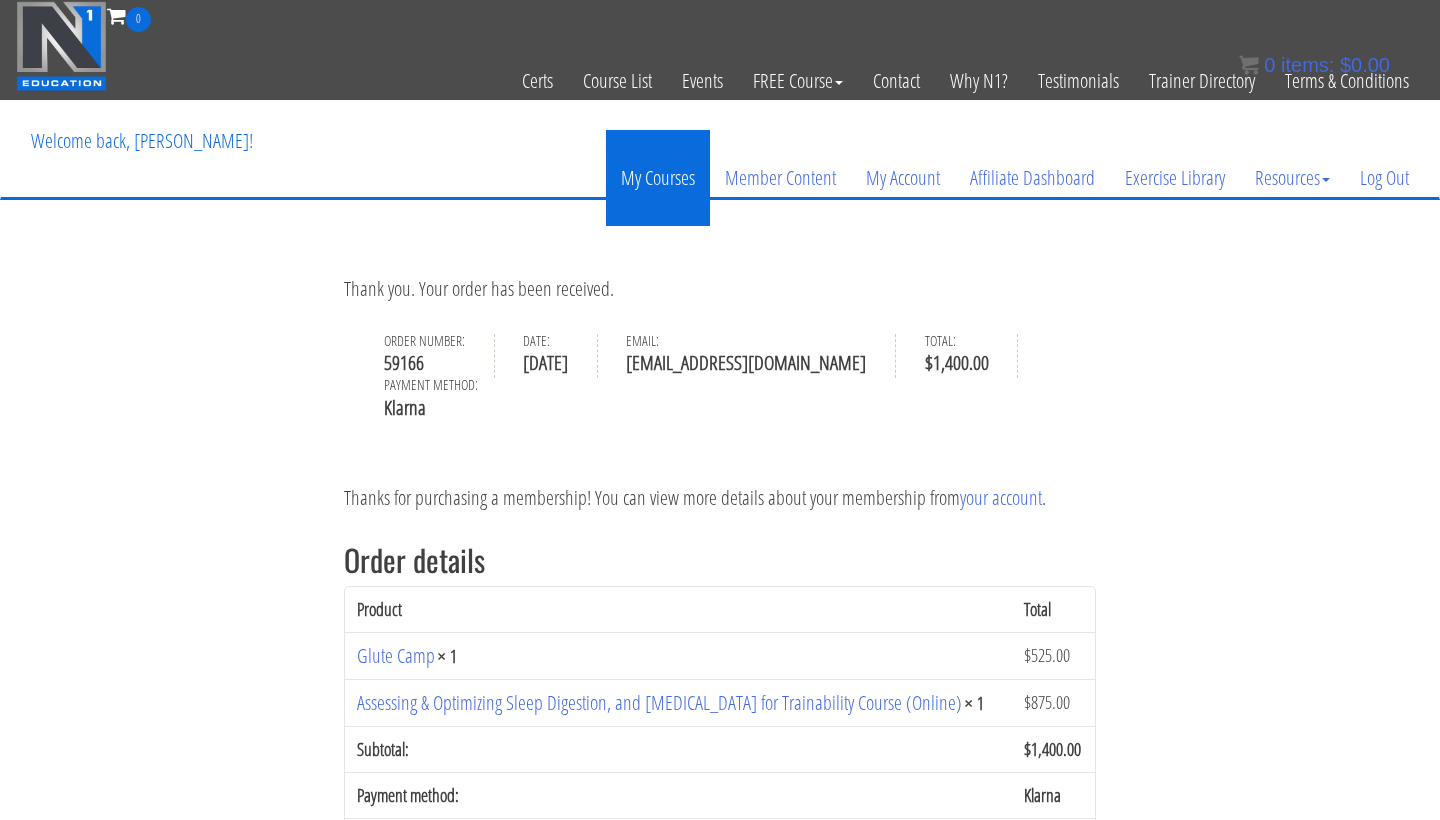 scroll, scrollTop: 0, scrollLeft: 0, axis: both 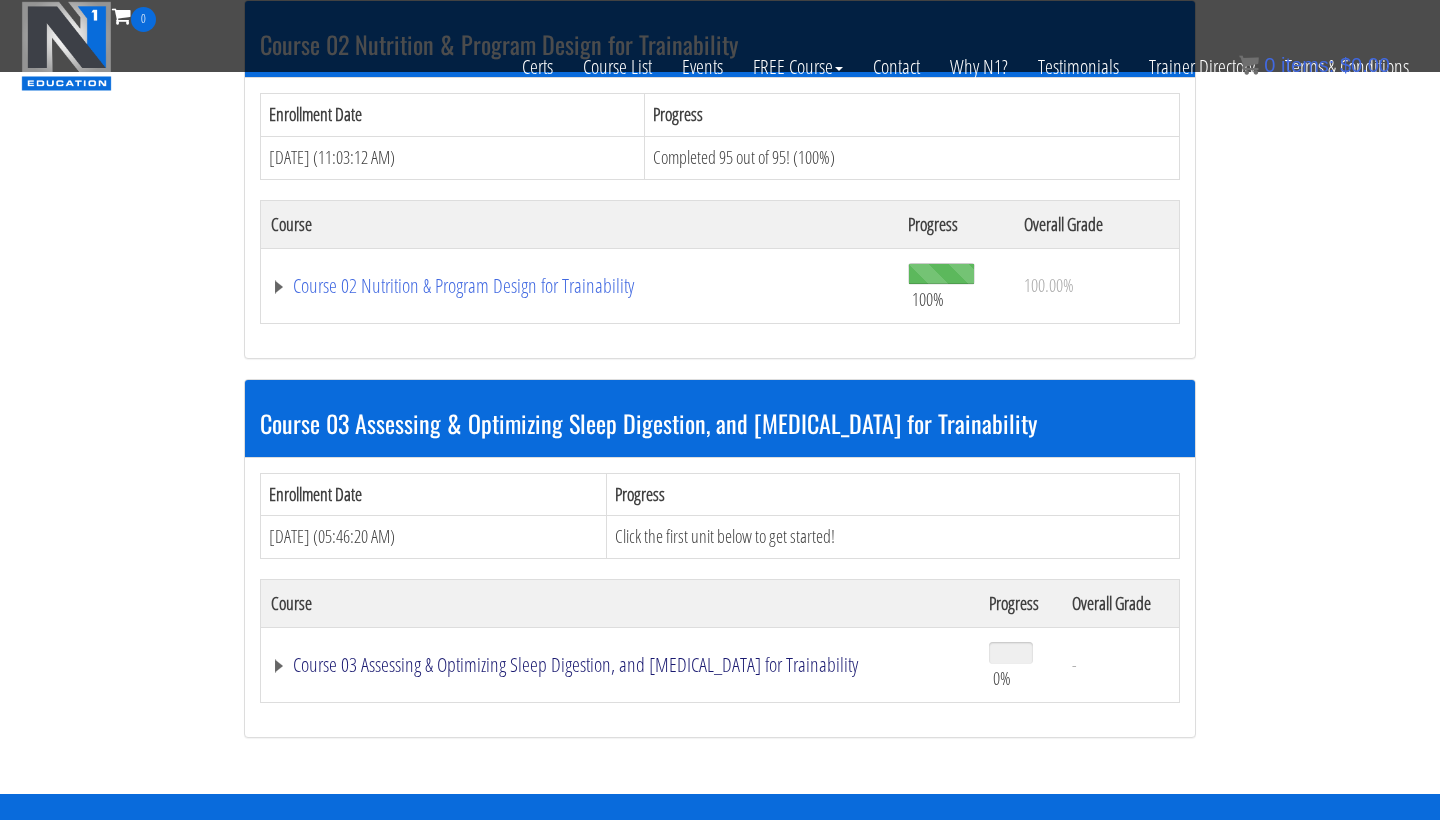 click on "Course 03 Assessing & Optimizing Sleep Digestion, and [MEDICAL_DATA] for Trainability" at bounding box center [547, -80] 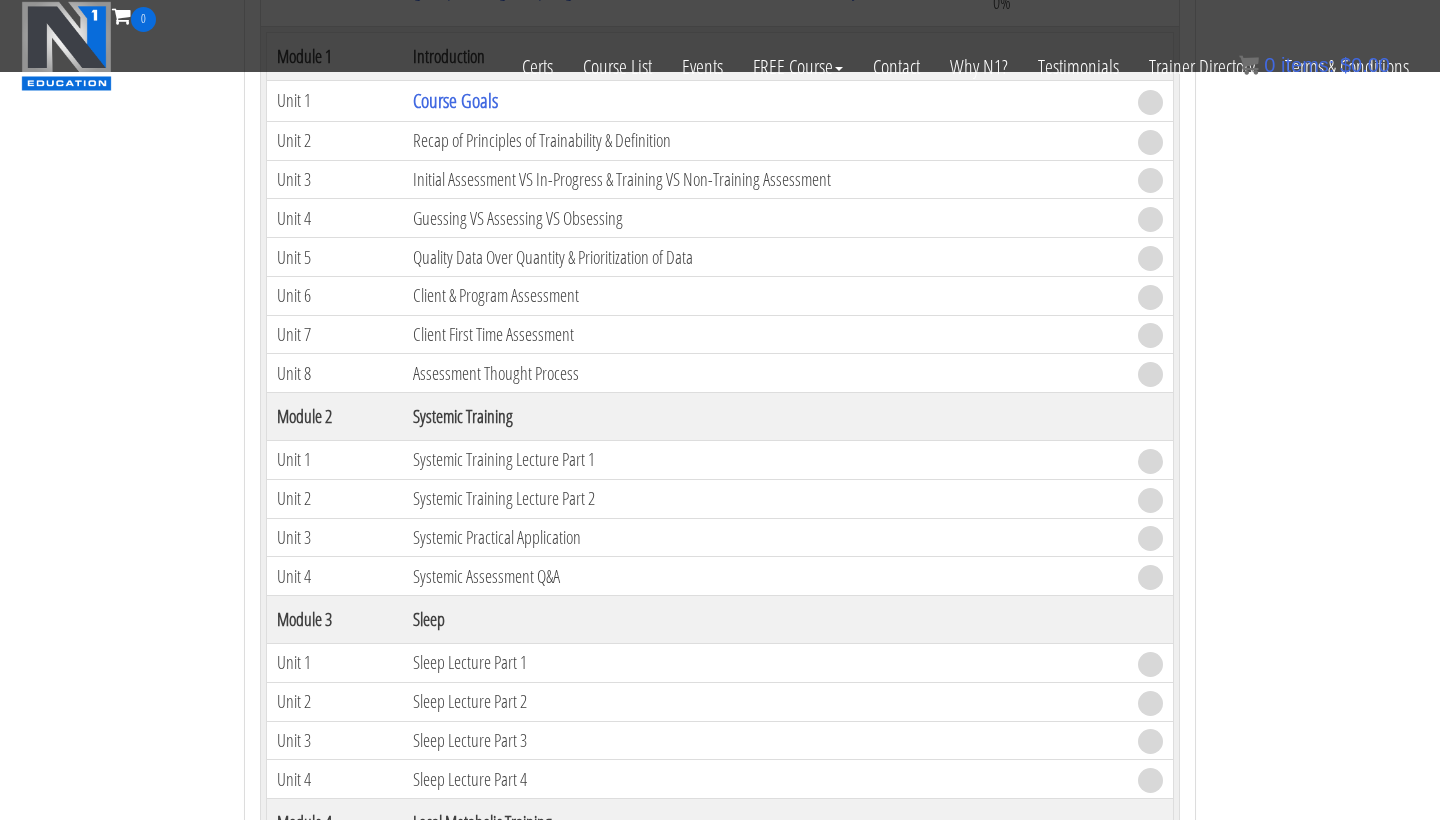 scroll, scrollTop: 899, scrollLeft: 0, axis: vertical 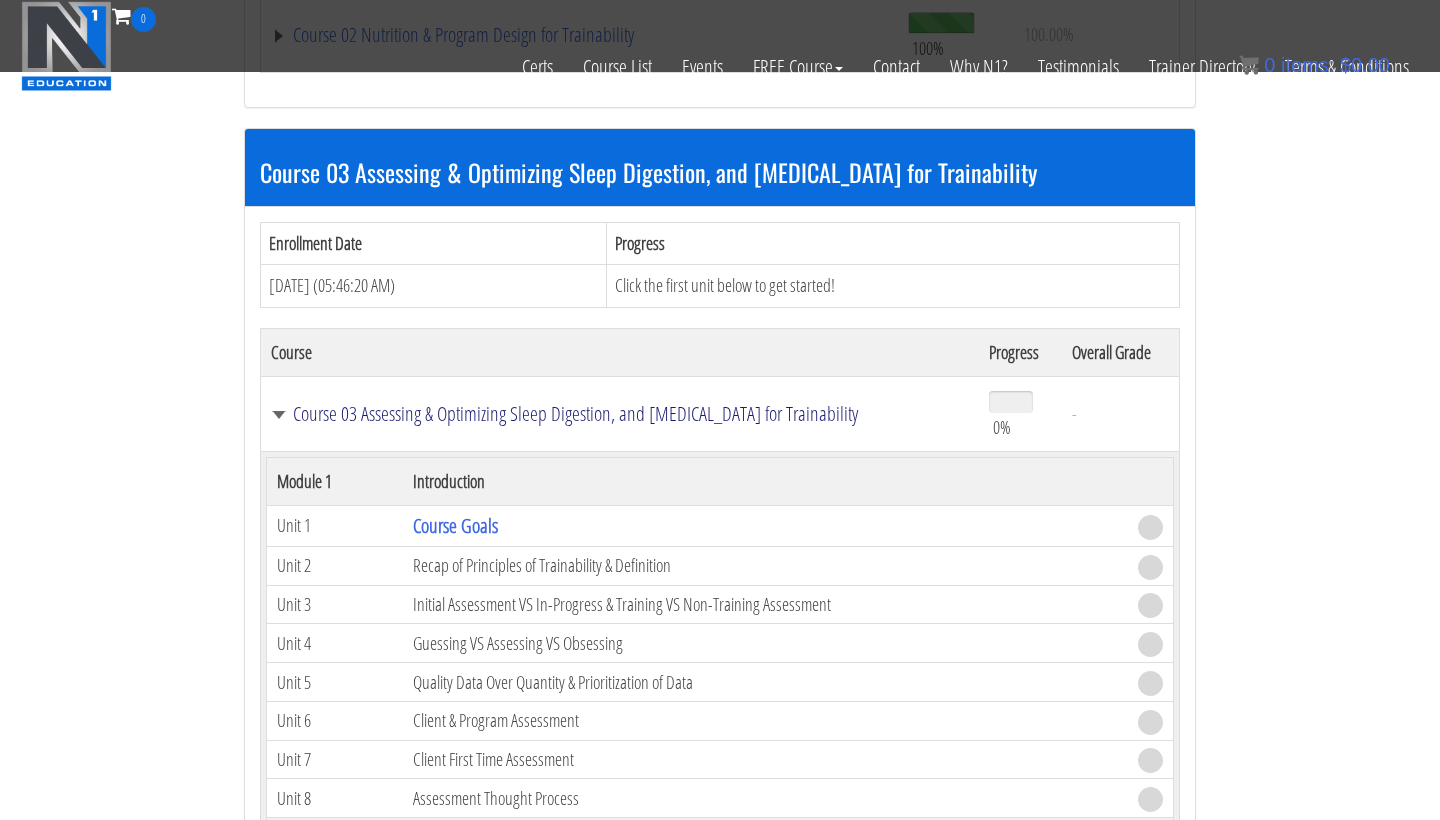 click on "Course 03 Assessing & Optimizing Sleep Digestion, and [MEDICAL_DATA] for Trainability" at bounding box center [620, 414] 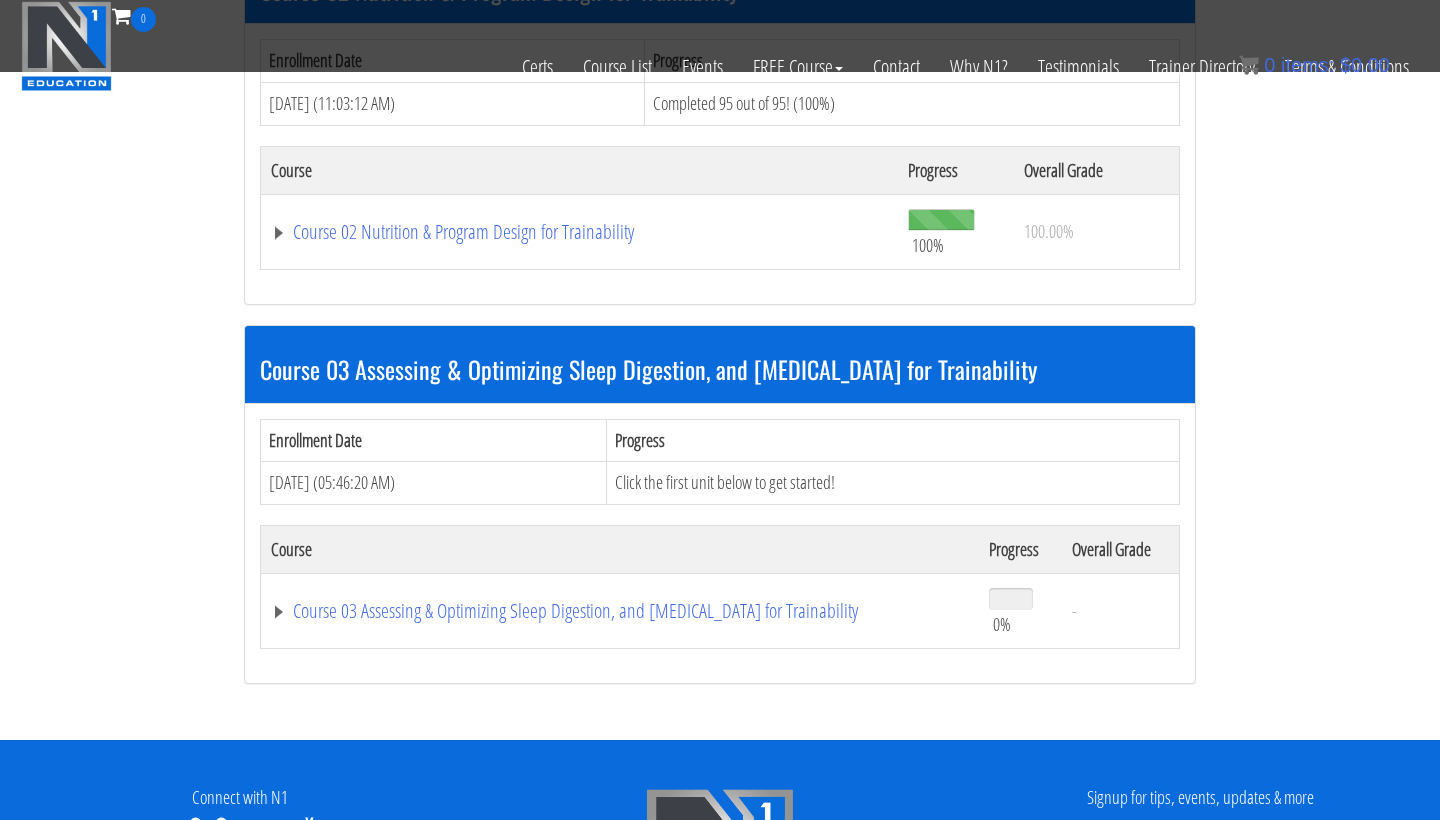 scroll, scrollTop: 701, scrollLeft: 0, axis: vertical 